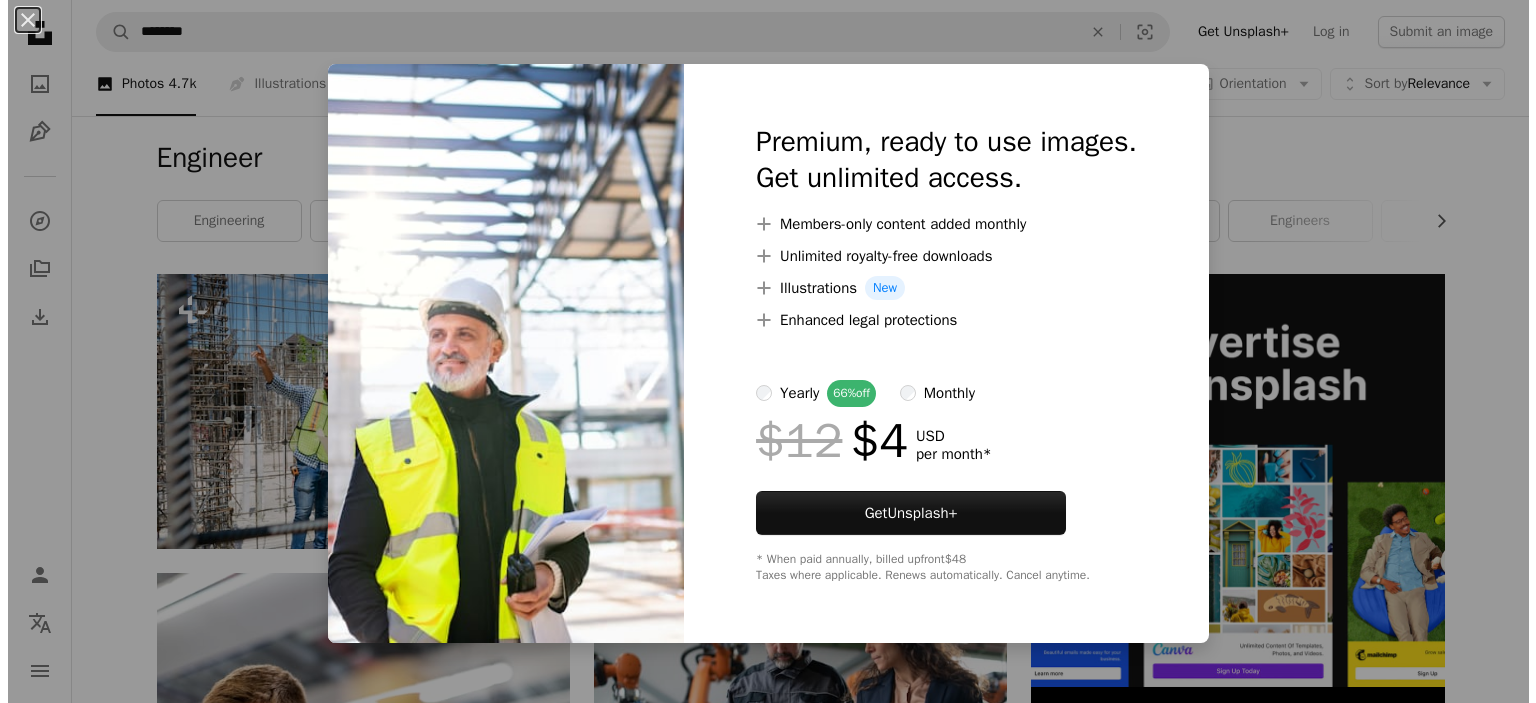 scroll, scrollTop: 1200, scrollLeft: 0, axis: vertical 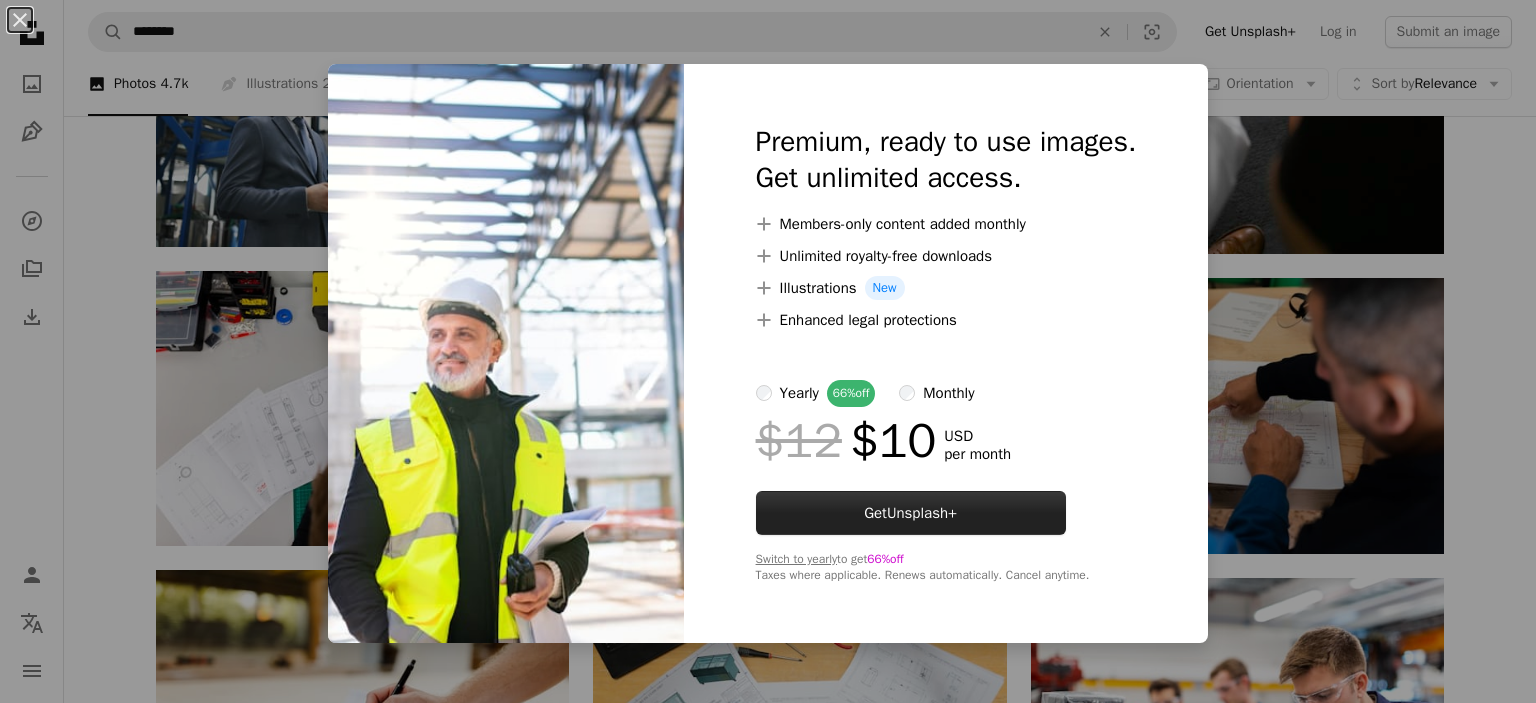 click on "Unsplash+" at bounding box center [922, 513] 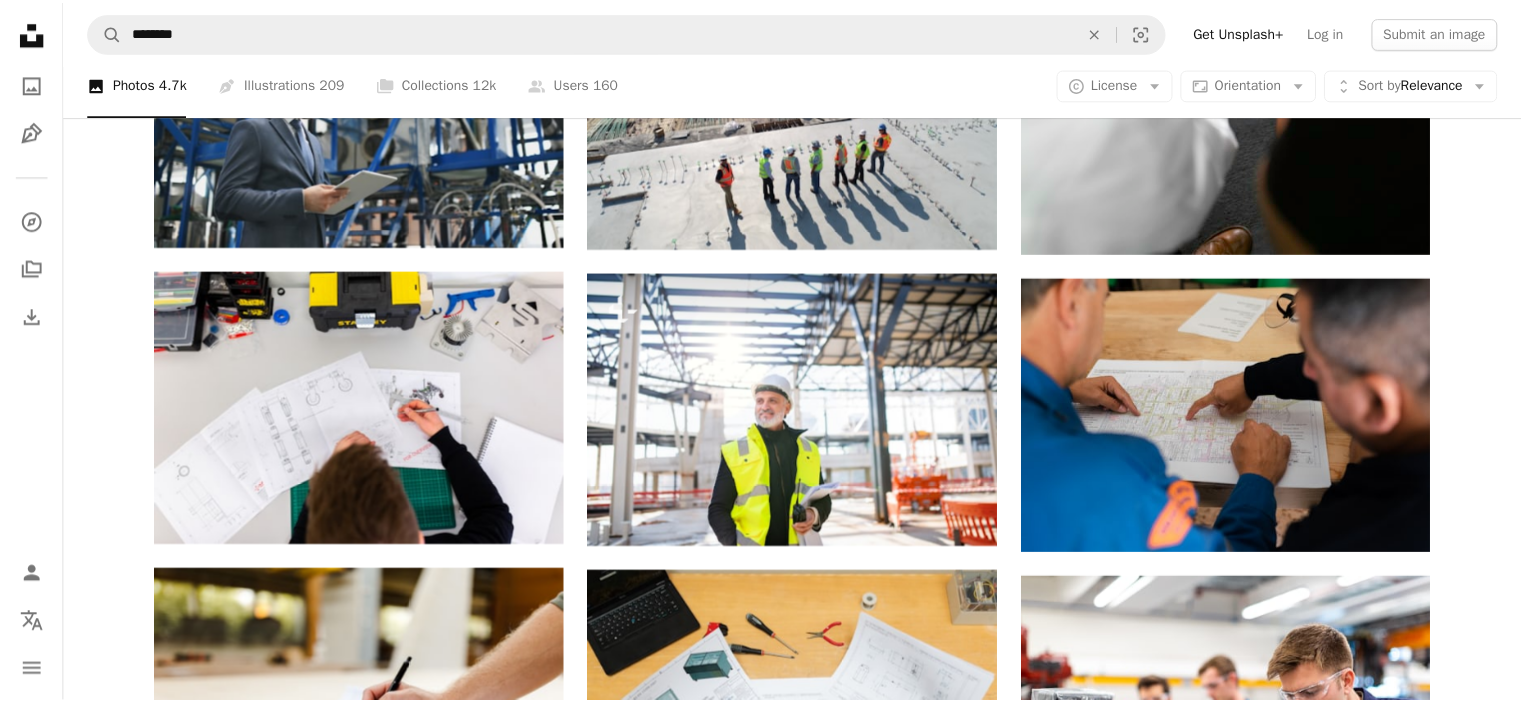 scroll, scrollTop: 137, scrollLeft: 0, axis: vertical 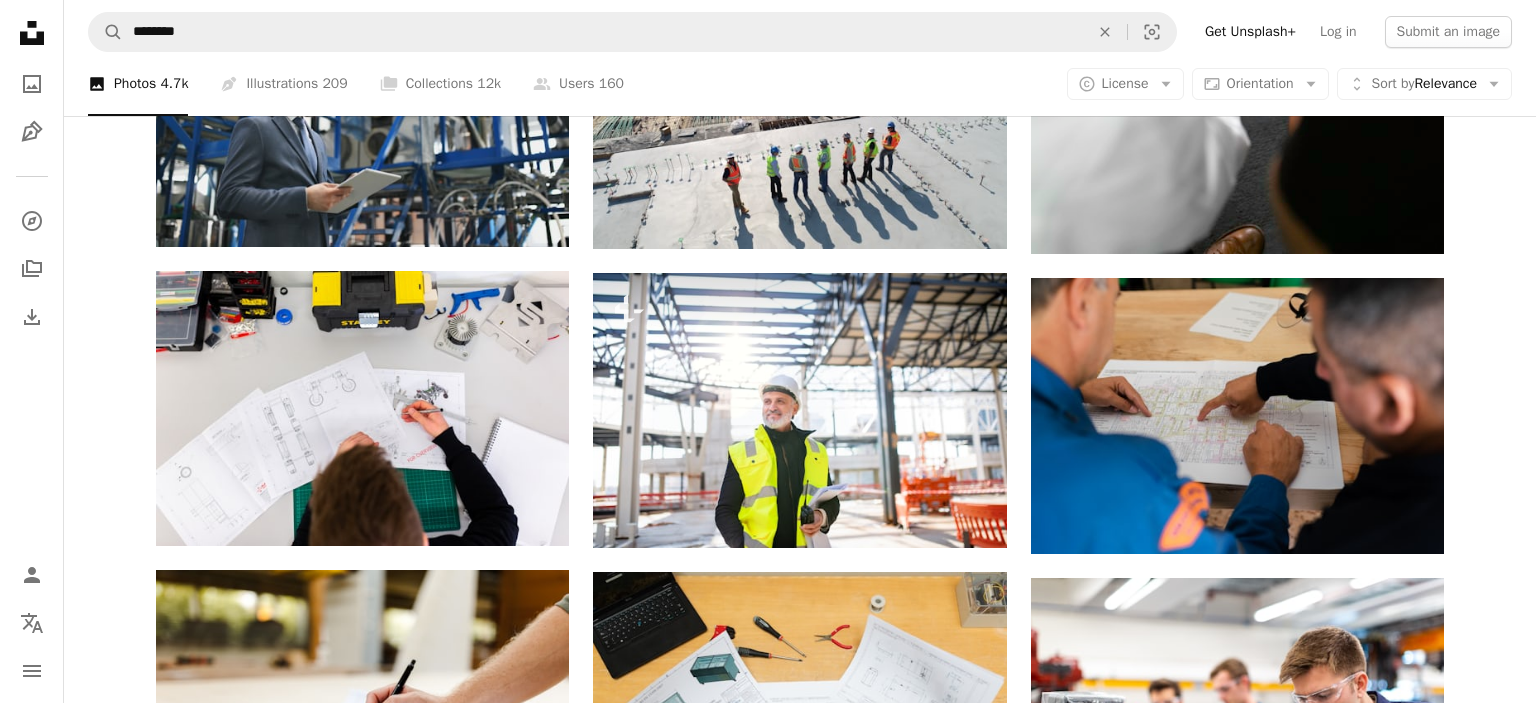 click on "Join Unsplash Already have an account?  Login First name Last name Email Username  (only letters, numbers and underscores) Password  (min. 8 char) Join By joining, you agree to the  Terms  and  Privacy Policy ." at bounding box center (908, 3177) 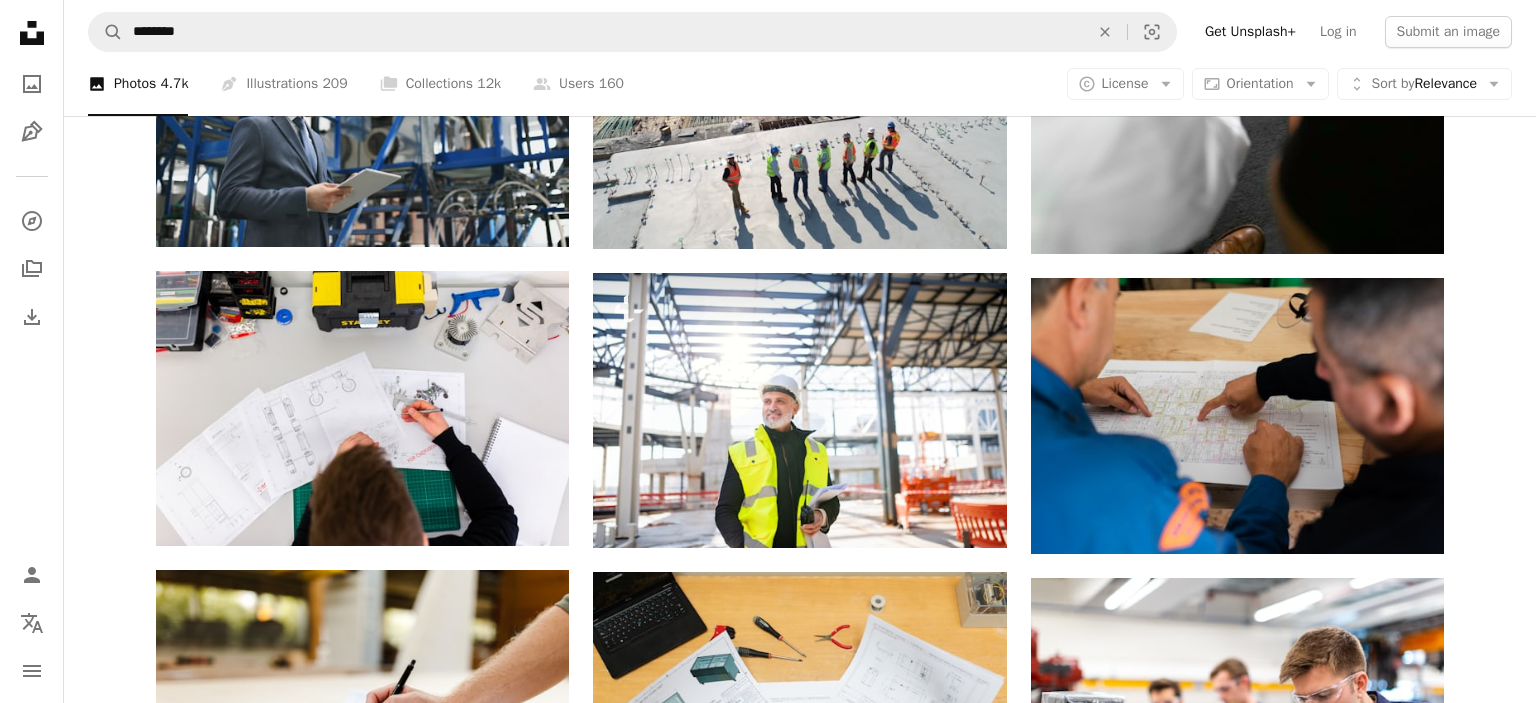 click on "An X shape Join Unsplash Already have an account?  Login First name Last name Email Username  (only letters, numbers and underscores) Password  (min. 8 char) Join By joining, you agree to the  Terms  and  Privacy Policy ." at bounding box center (768, 3213) 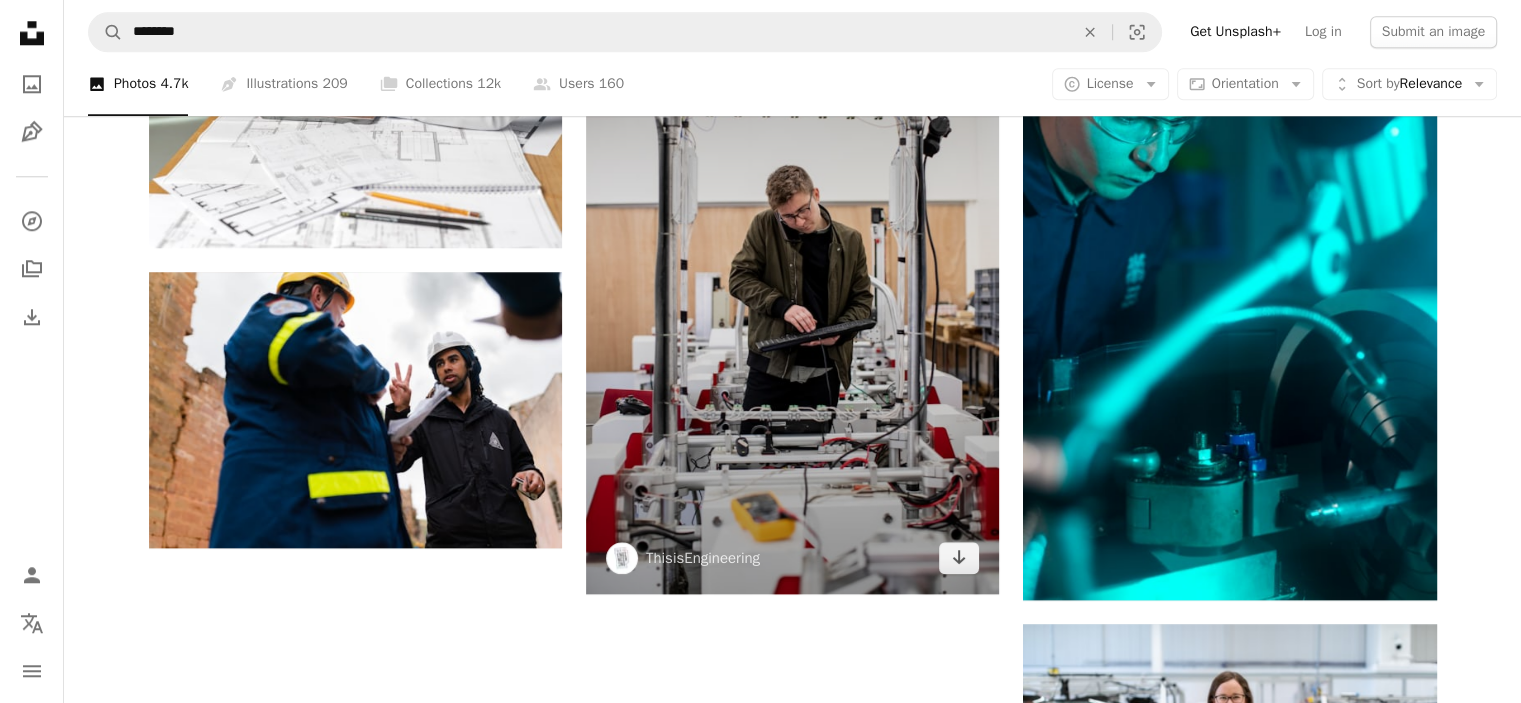 scroll, scrollTop: 2200, scrollLeft: 0, axis: vertical 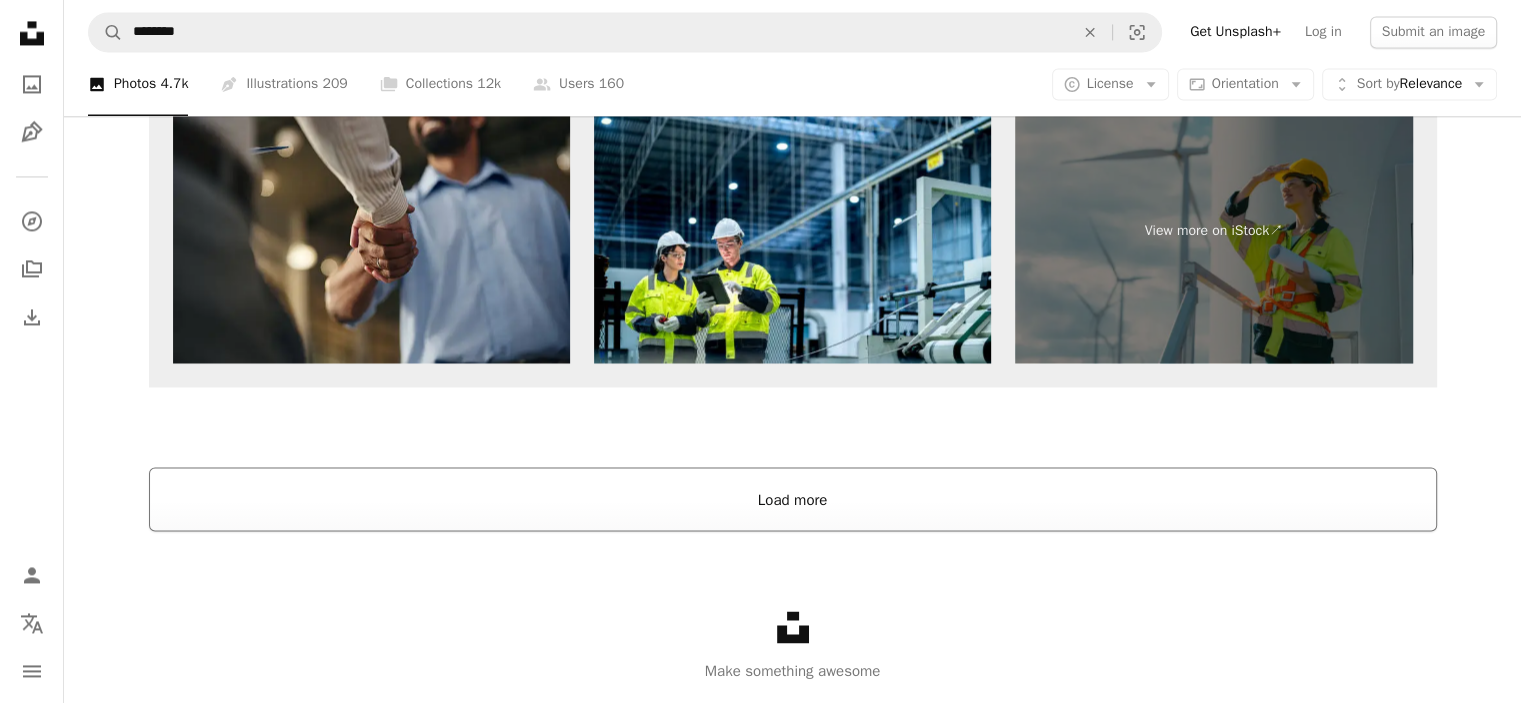 click on "Load more" at bounding box center (793, 499) 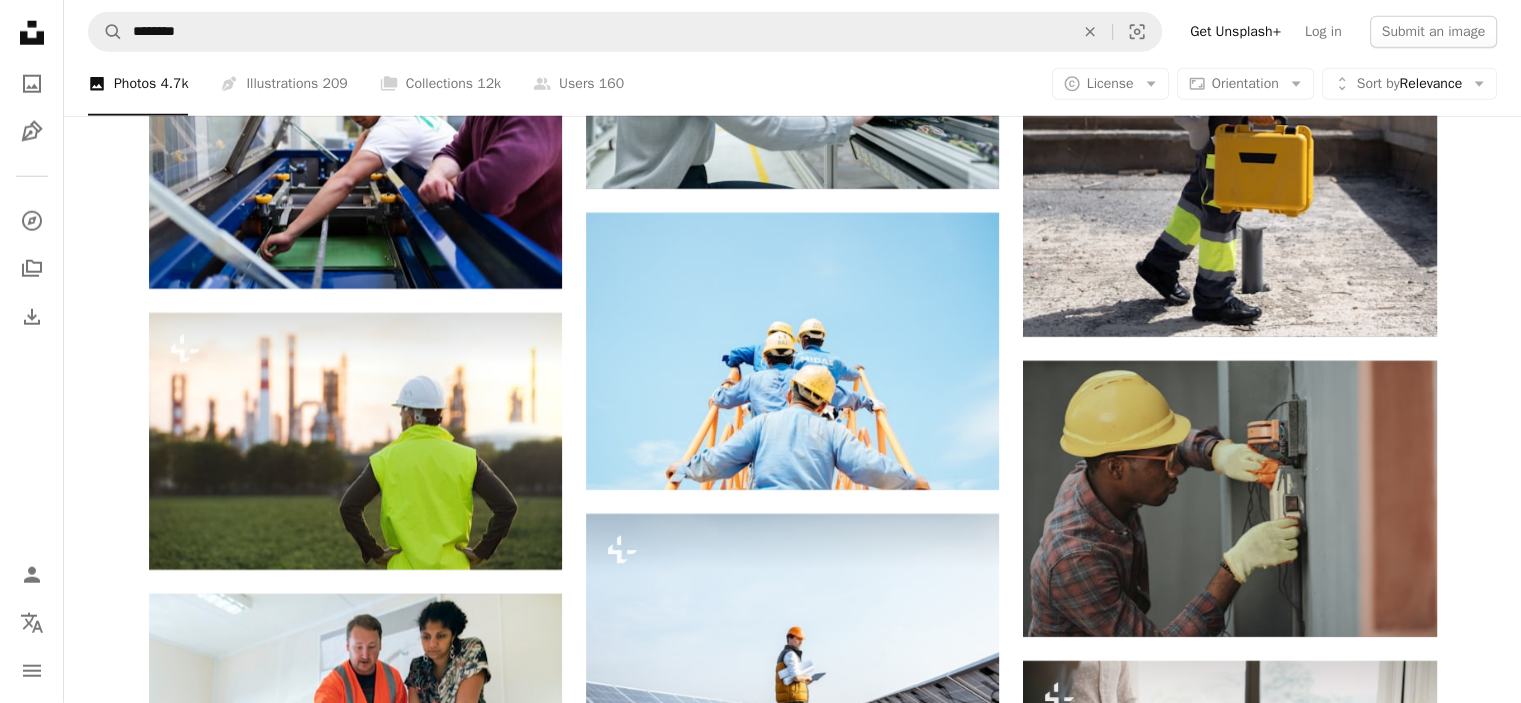 scroll, scrollTop: 5400, scrollLeft: 0, axis: vertical 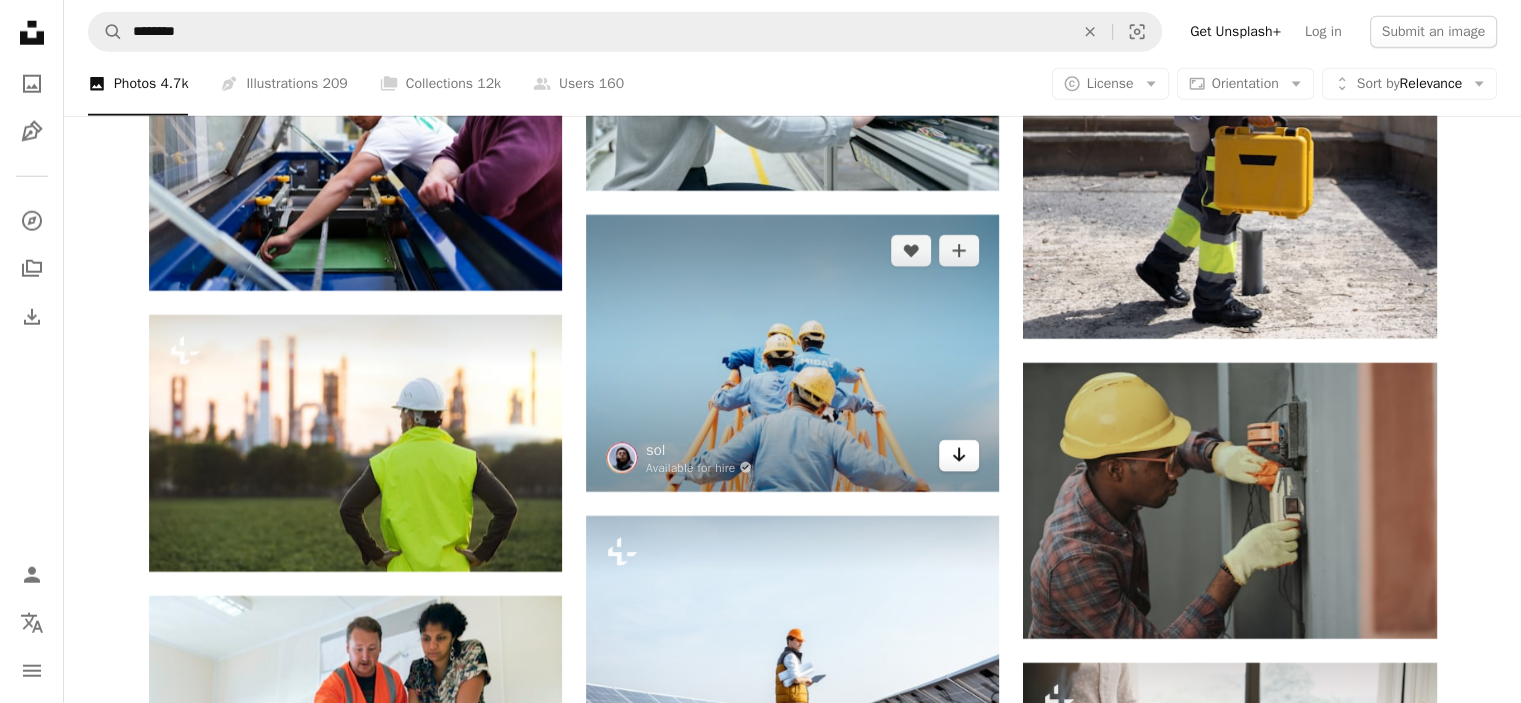 click on "Arrow pointing down" 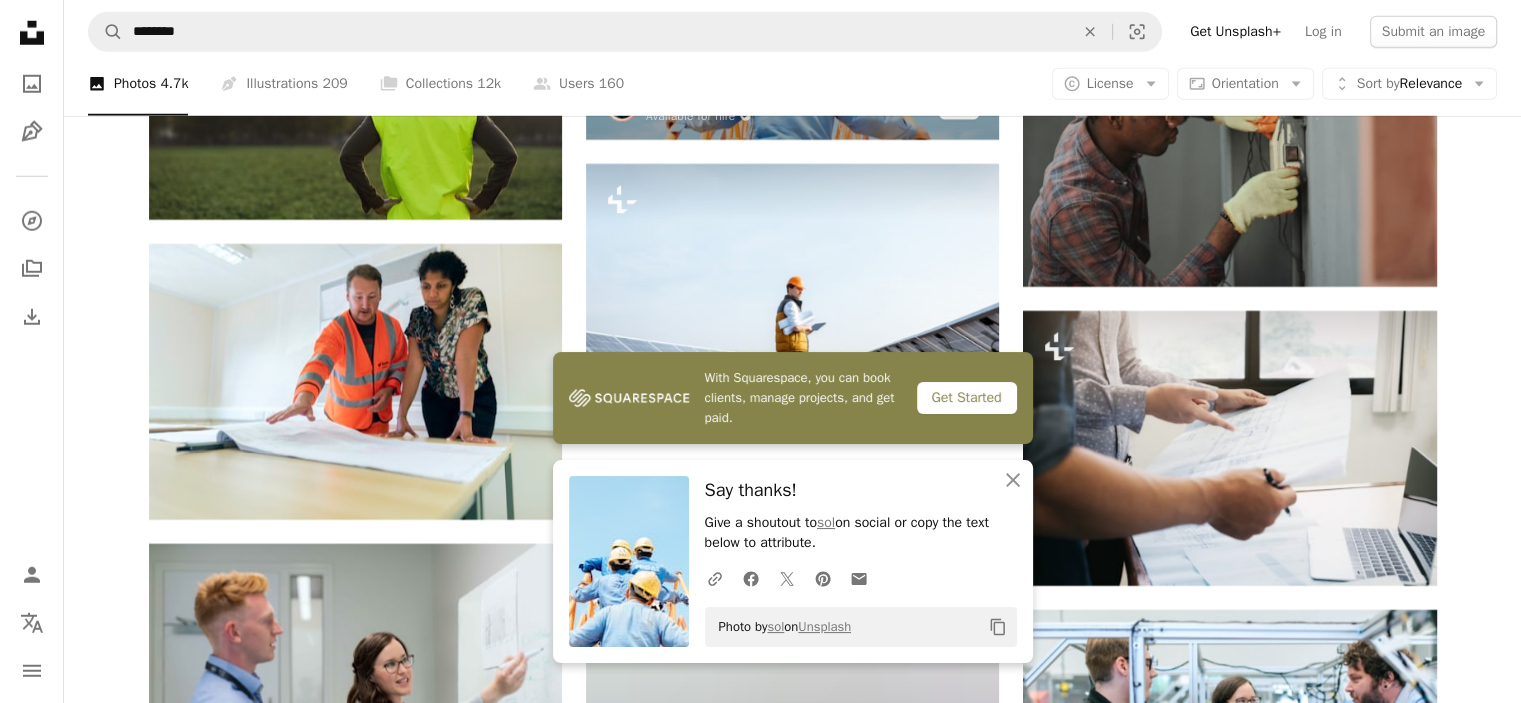scroll, scrollTop: 6000, scrollLeft: 0, axis: vertical 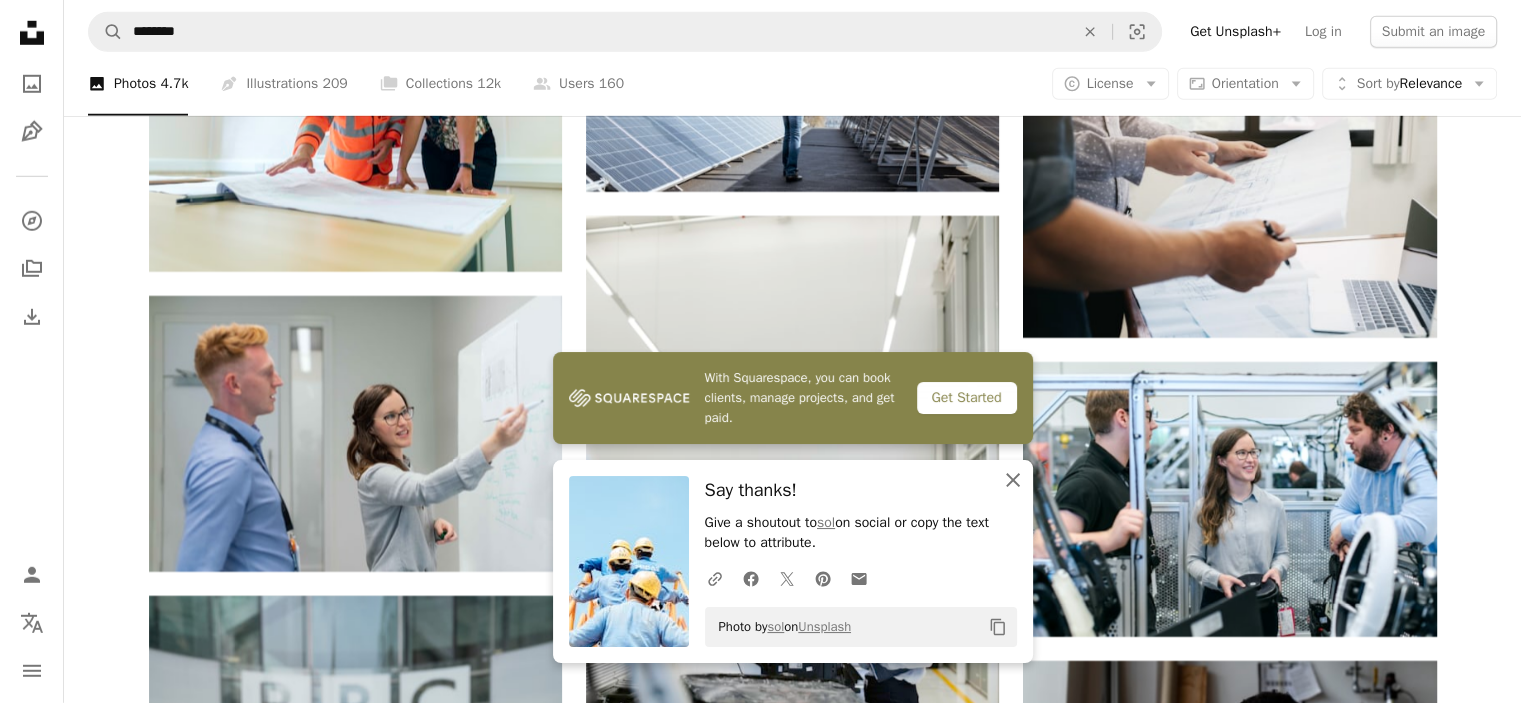 click 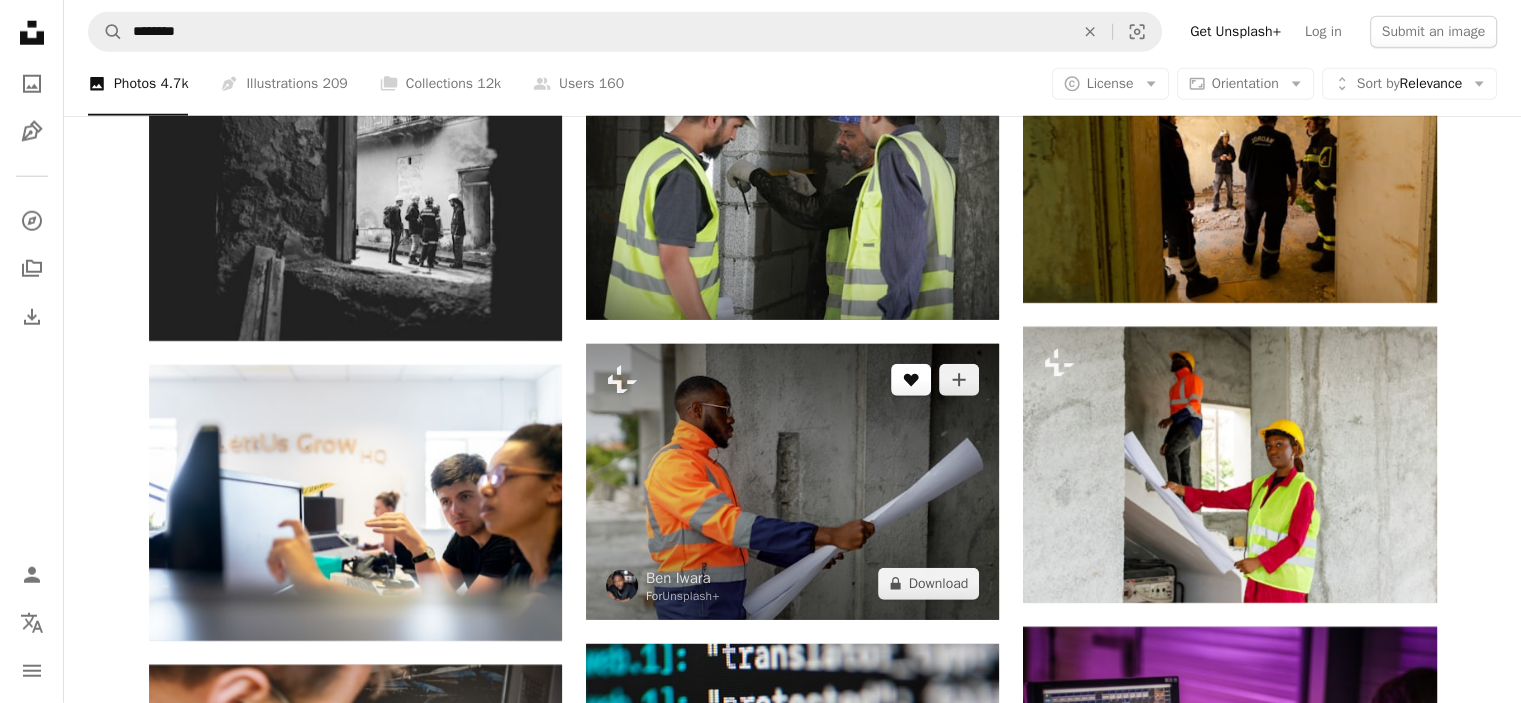 scroll, scrollTop: 20600, scrollLeft: 0, axis: vertical 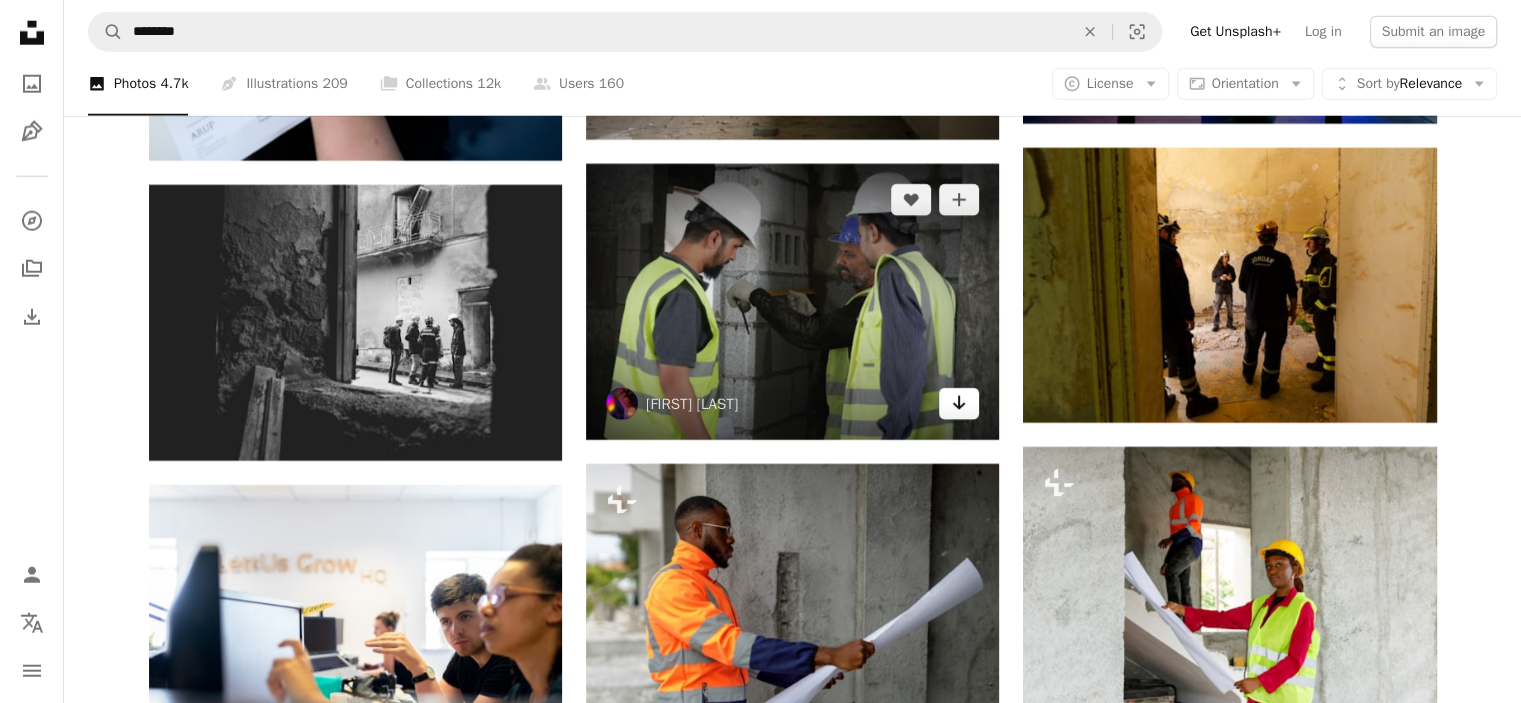 click on "Arrow pointing down" at bounding box center (959, 404) 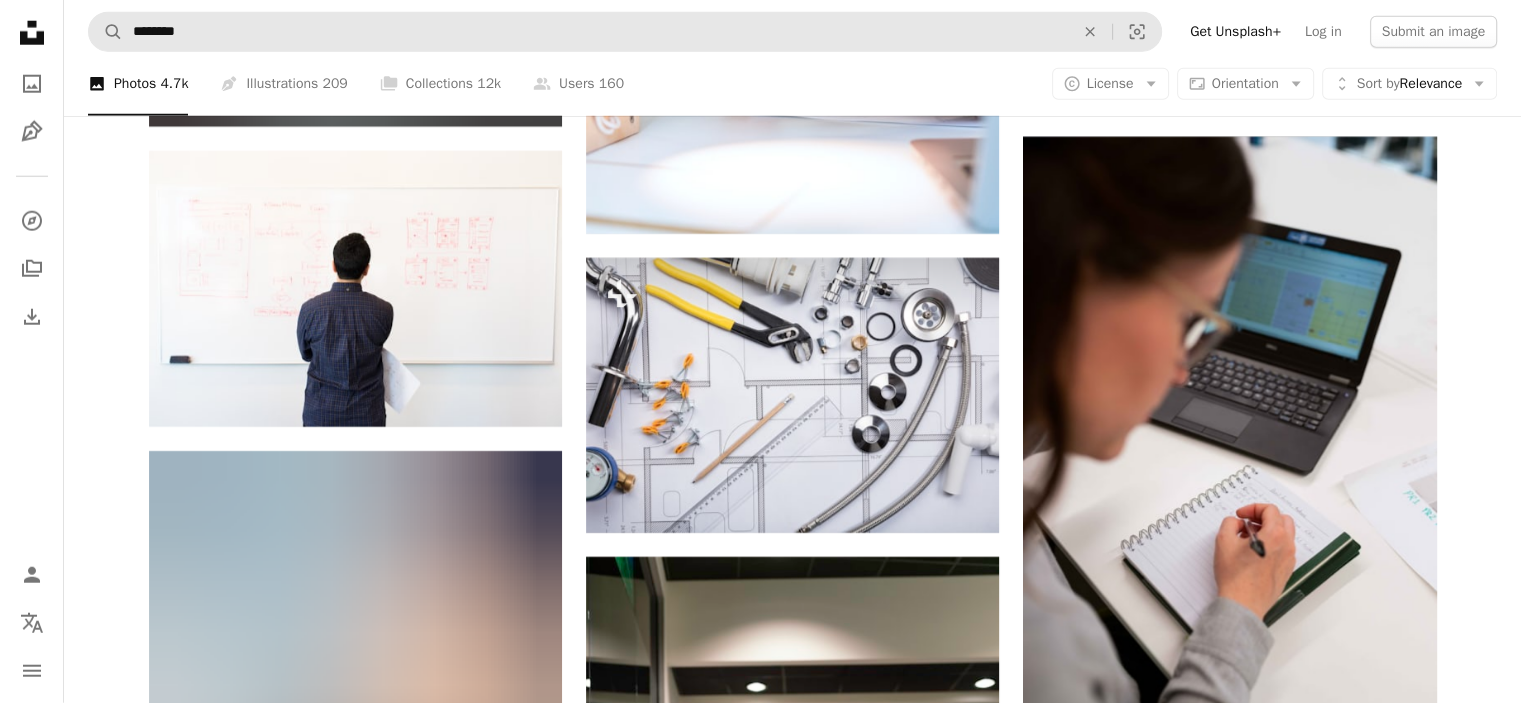 scroll, scrollTop: 43700, scrollLeft: 0, axis: vertical 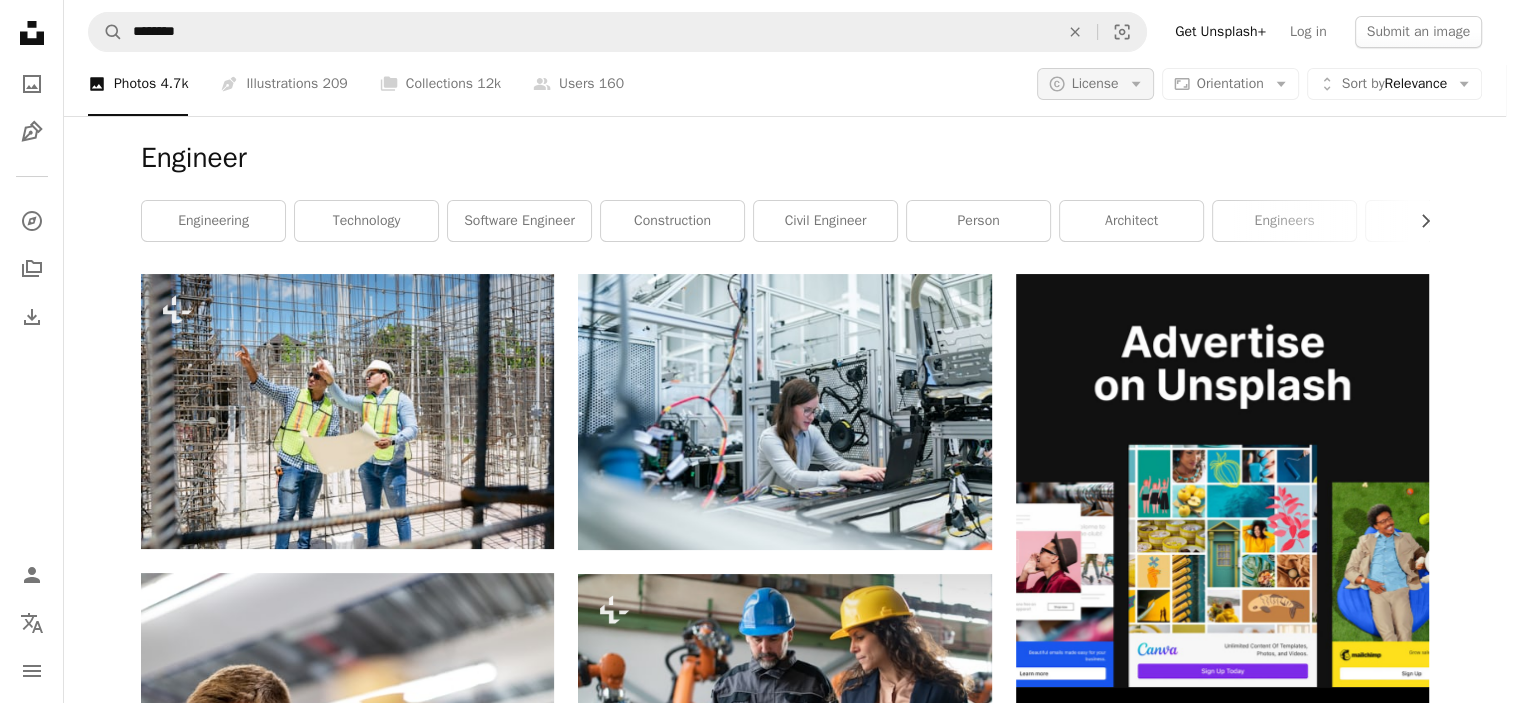 click on "A copyright icon © License Arrow down" at bounding box center [1095, 84] 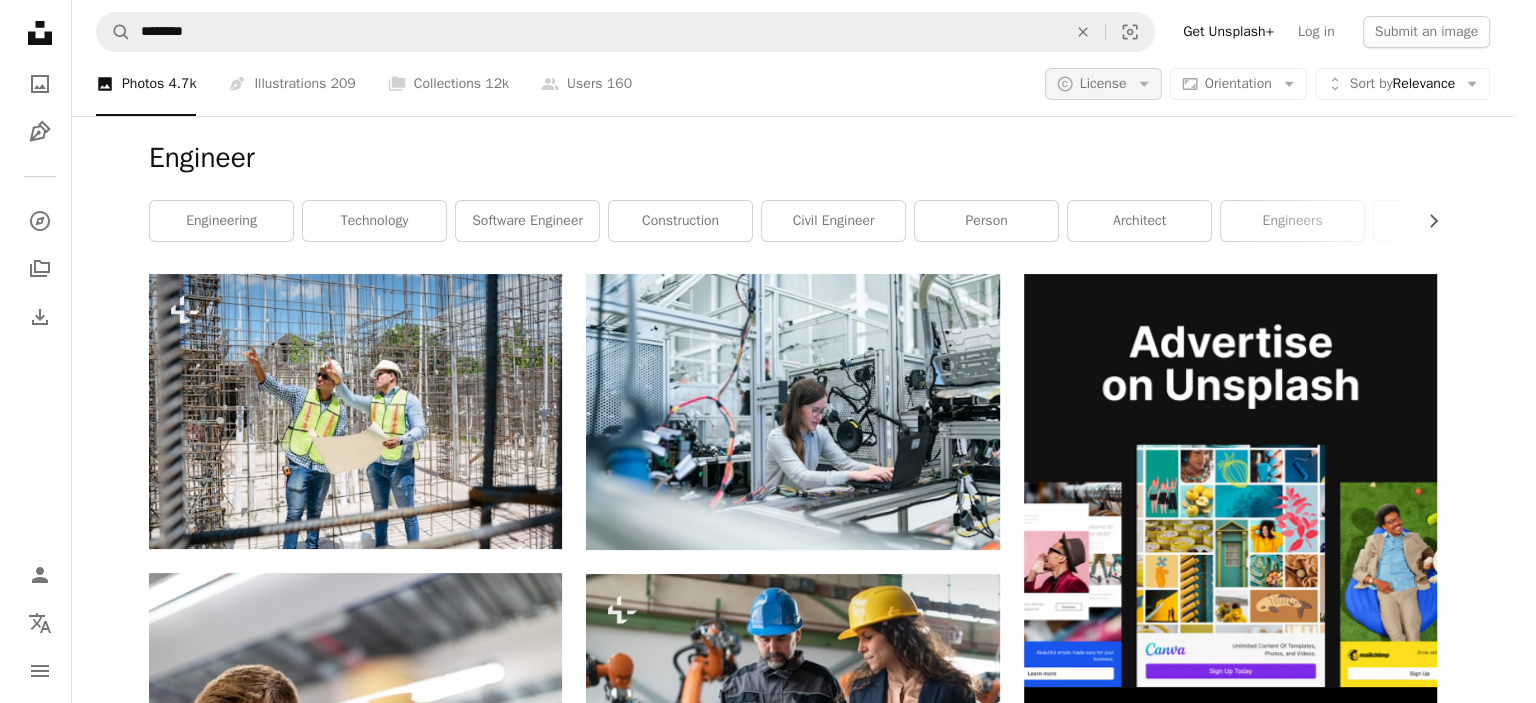 scroll, scrollTop: 0, scrollLeft: 0, axis: both 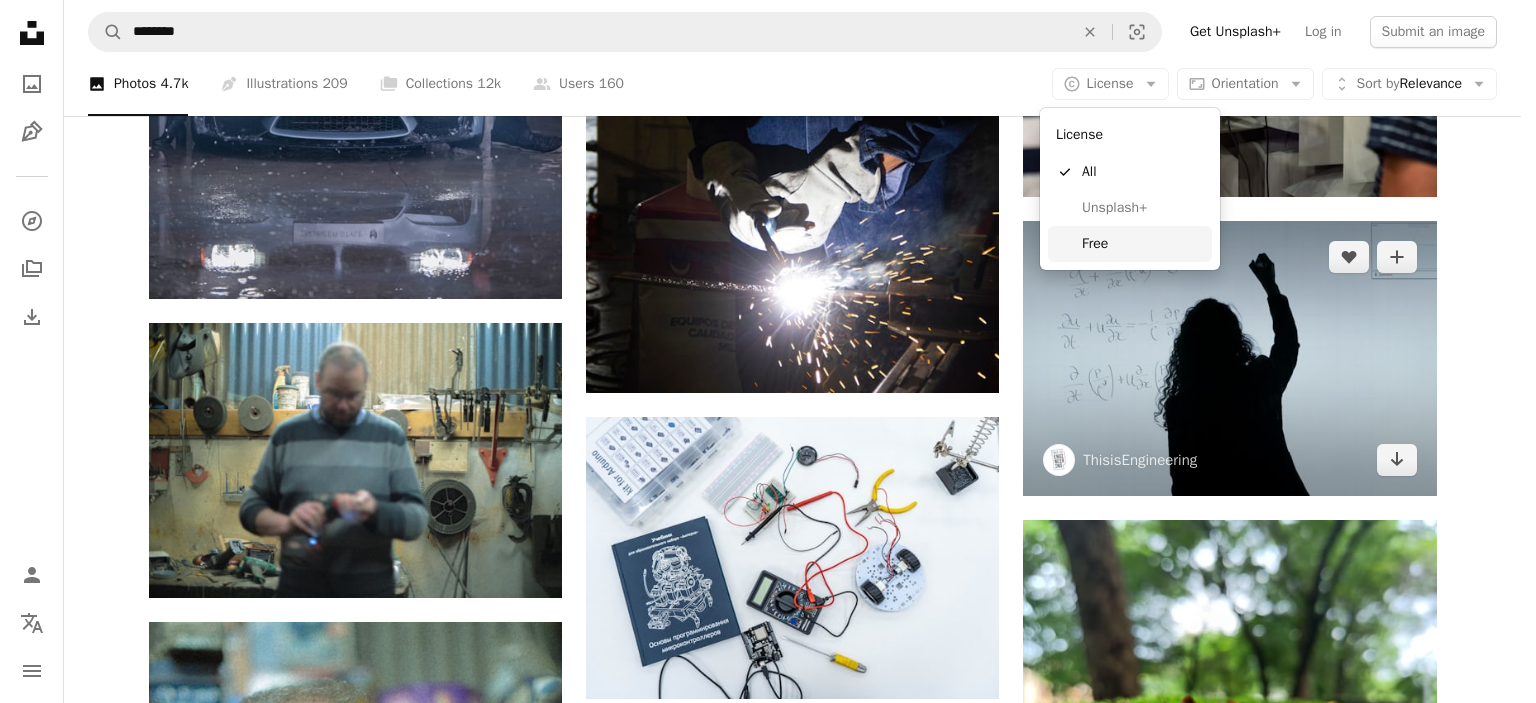 click on "Free" at bounding box center [1130, 244] 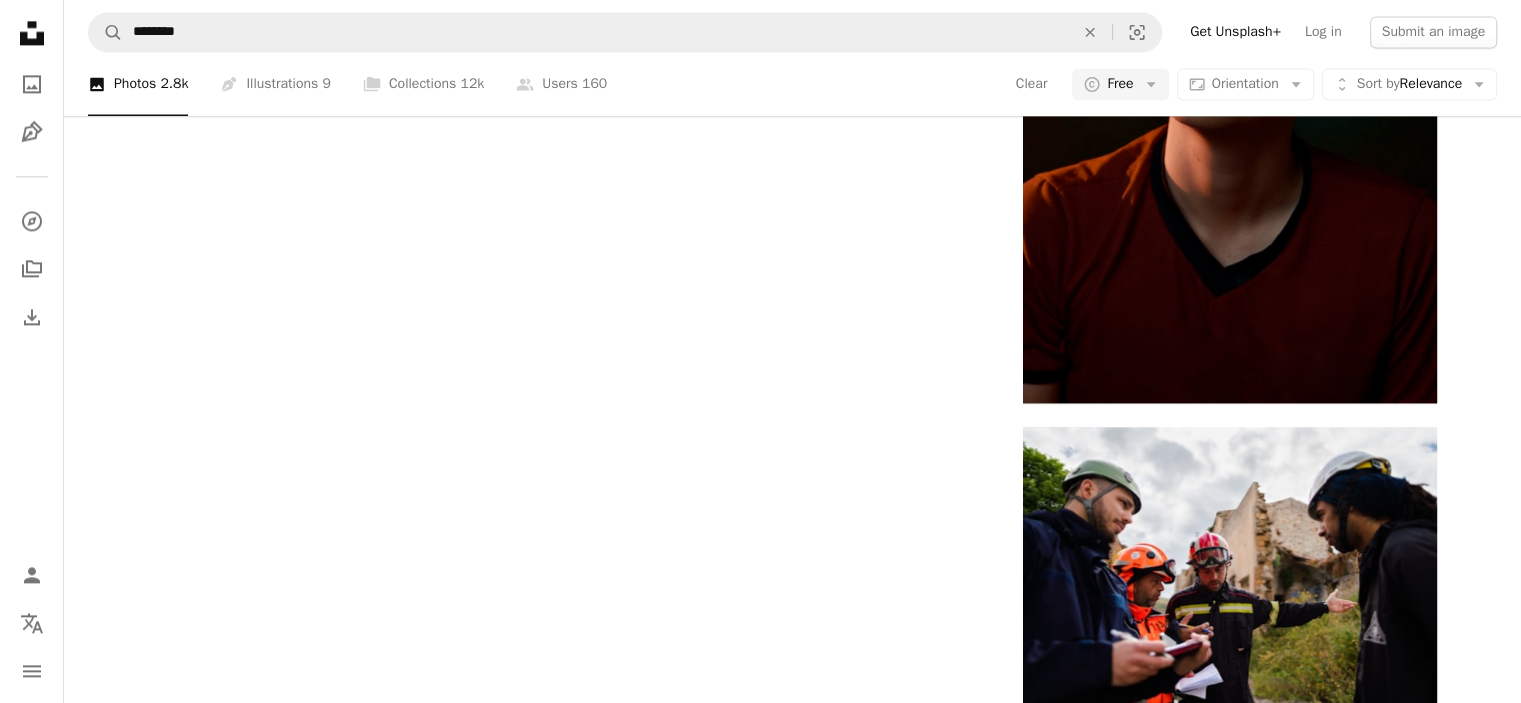 scroll, scrollTop: 800, scrollLeft: 0, axis: vertical 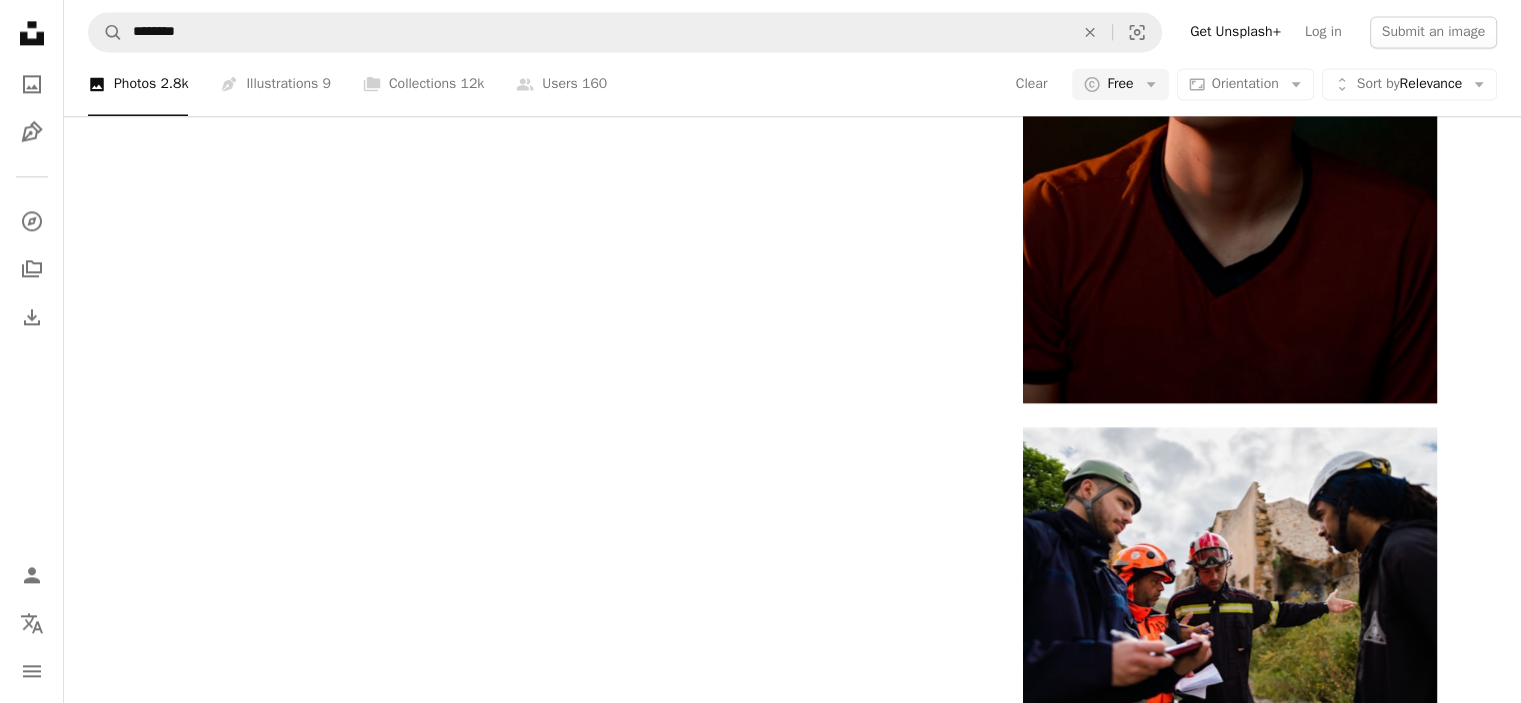 click on "Arrow pointing down" 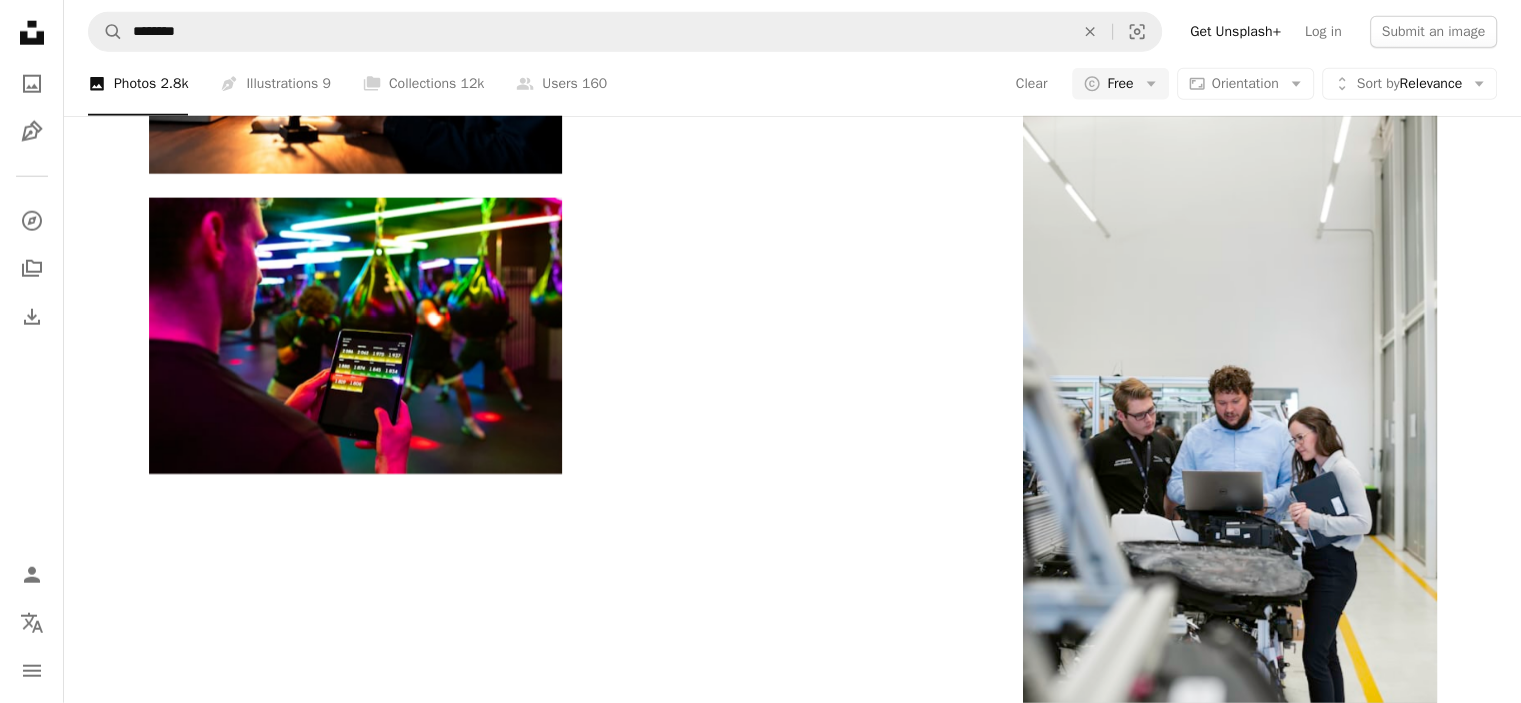 scroll, scrollTop: 2400, scrollLeft: 0, axis: vertical 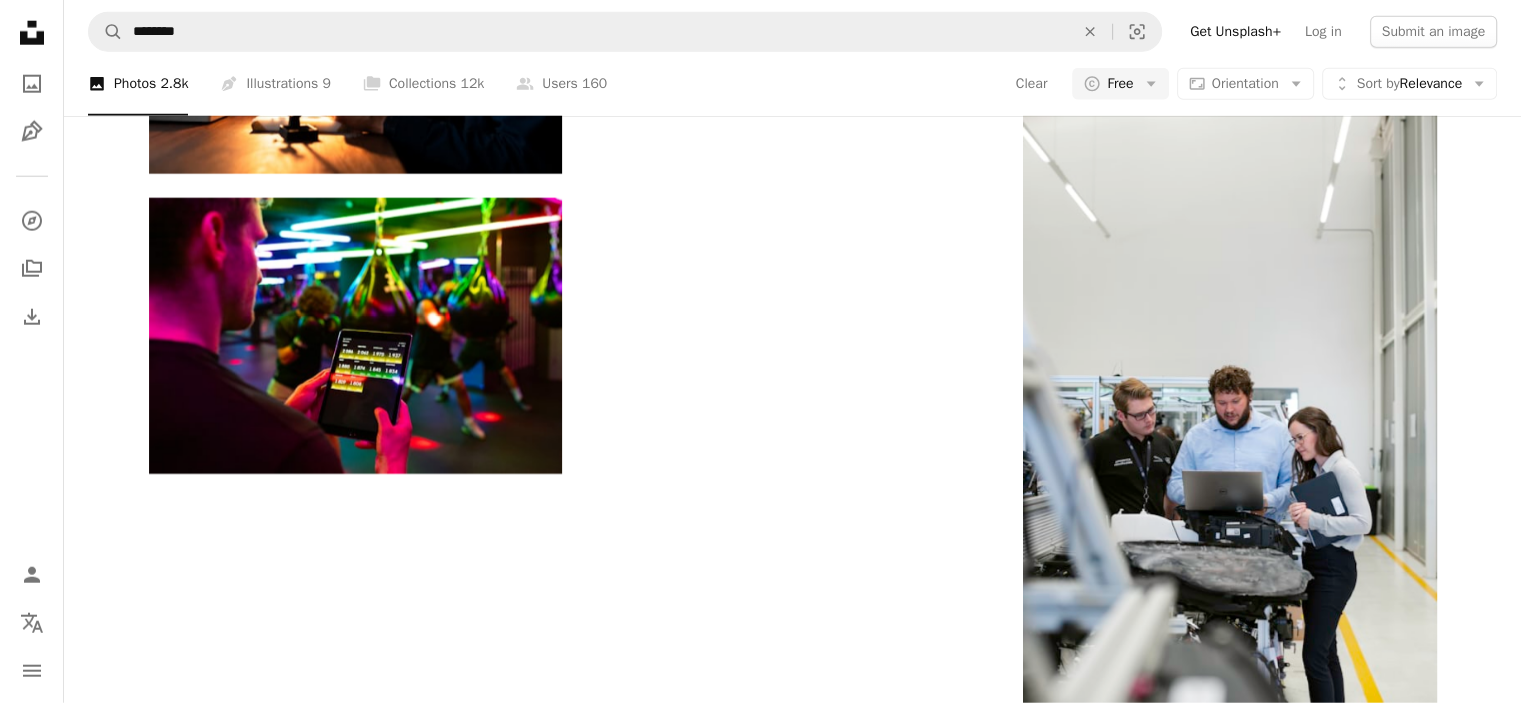click on "Arrow pointing down" 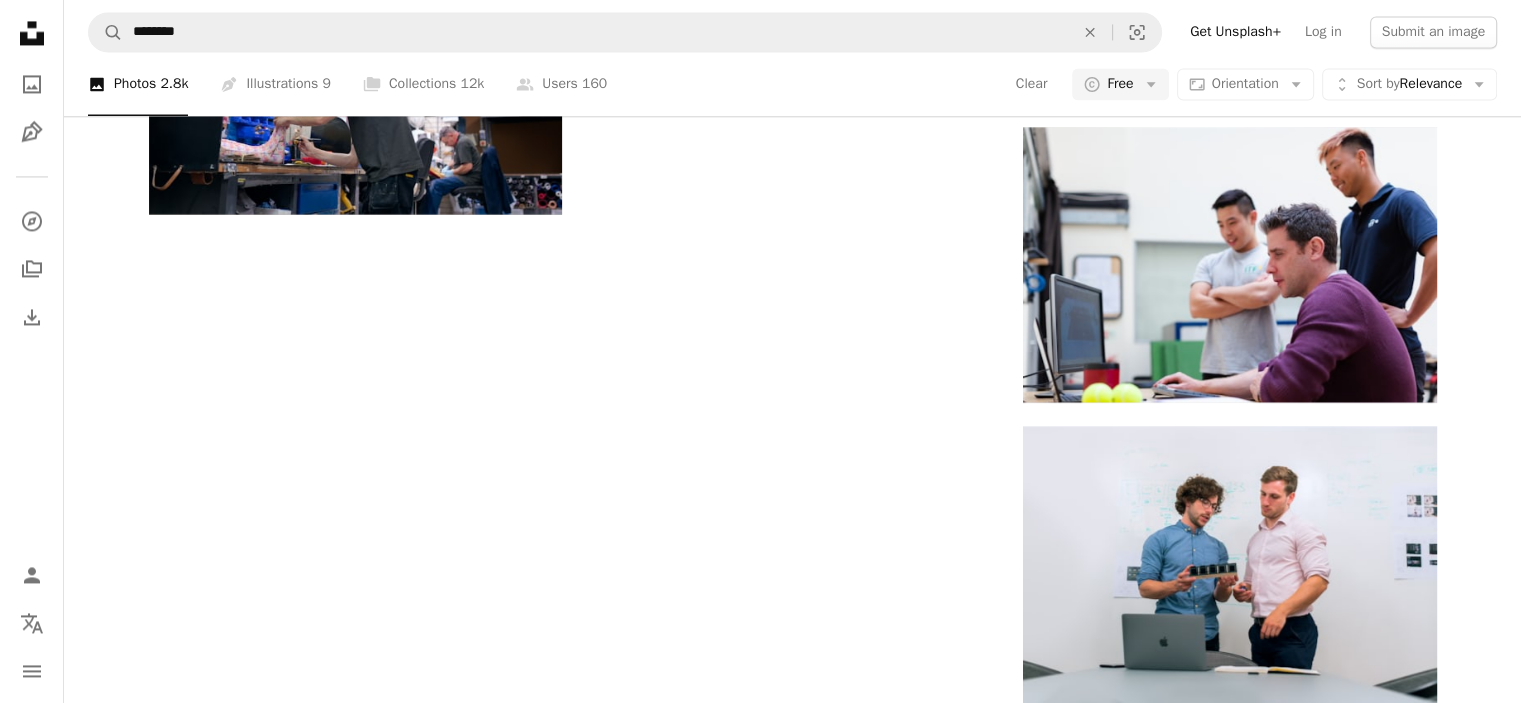 scroll, scrollTop: 5900, scrollLeft: 0, axis: vertical 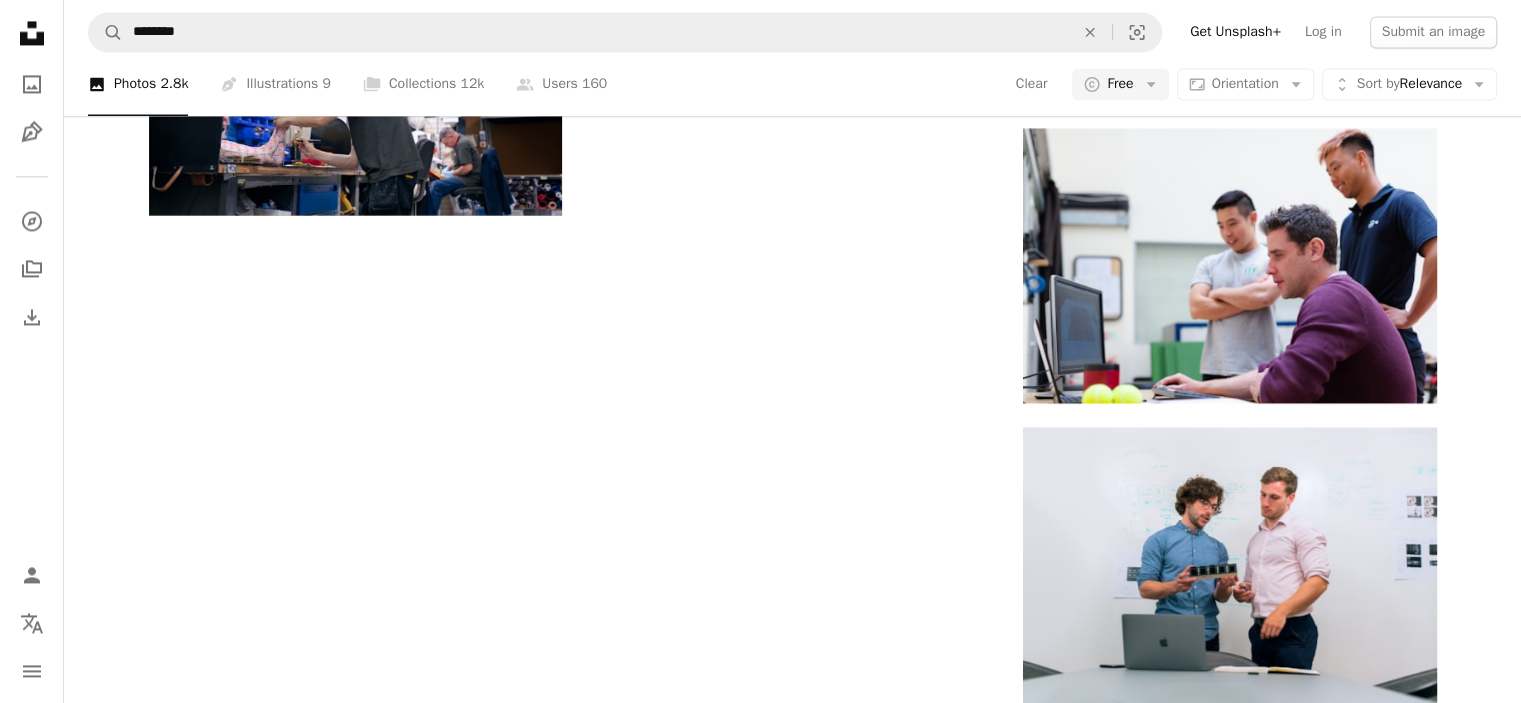 click on "Arrow pointing down" 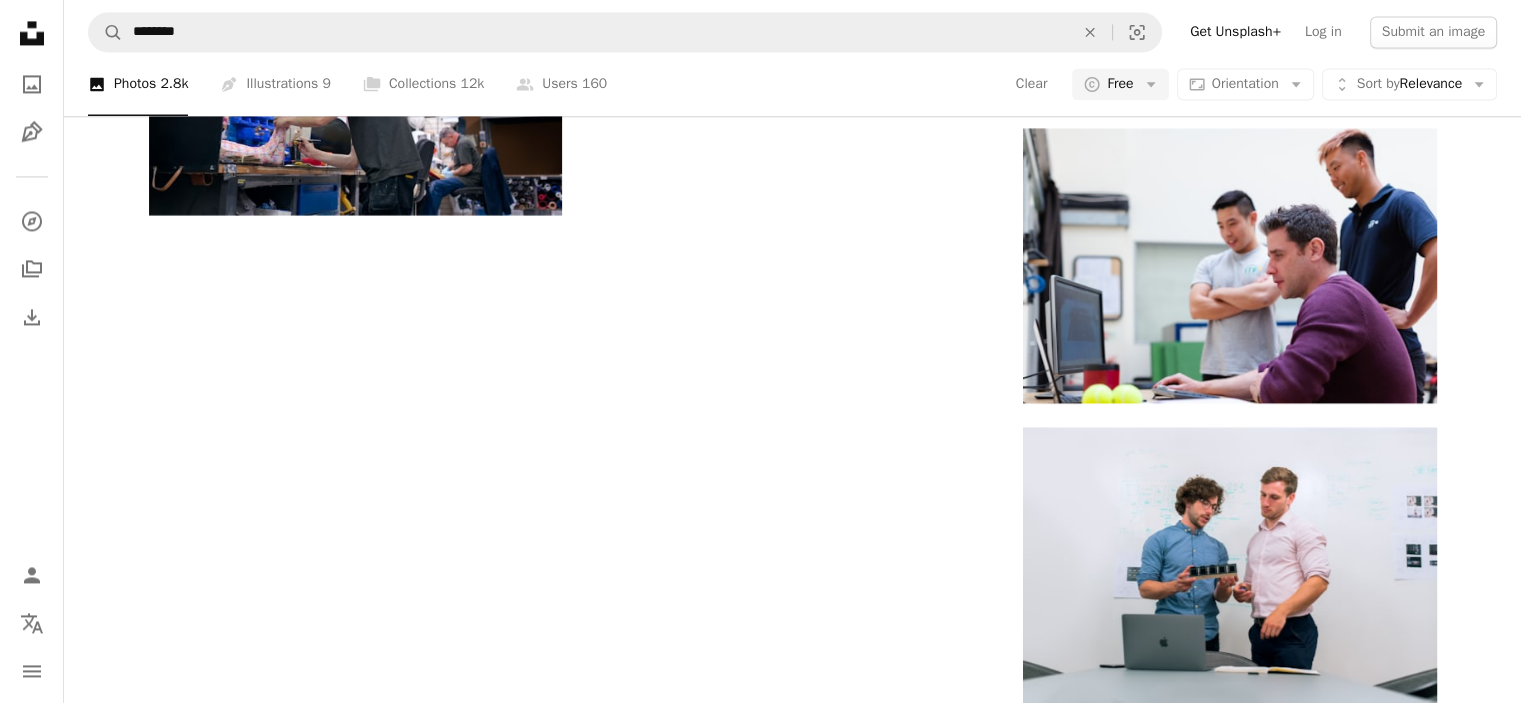 scroll, scrollTop: 7700, scrollLeft: 0, axis: vertical 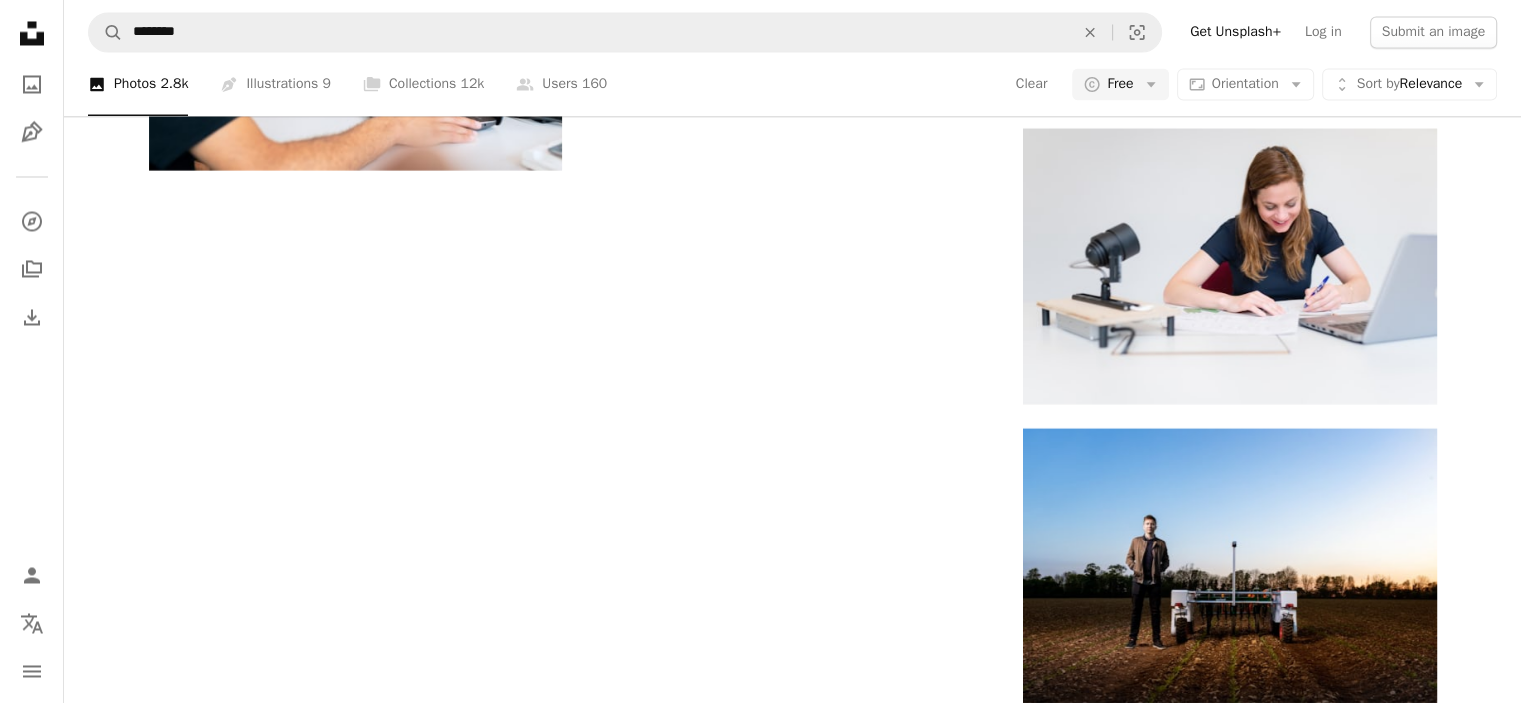 click on "Arrow pointing down" 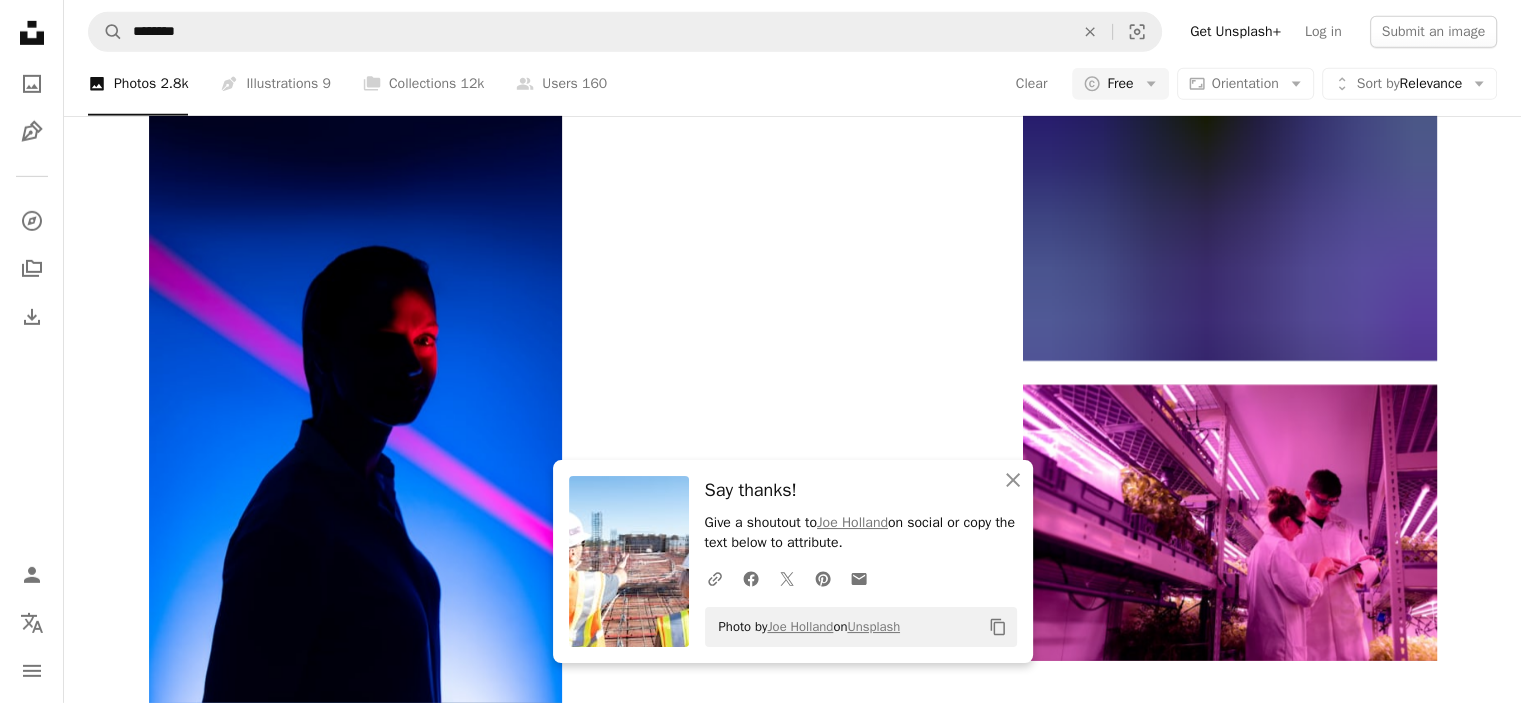 scroll, scrollTop: 17000, scrollLeft: 0, axis: vertical 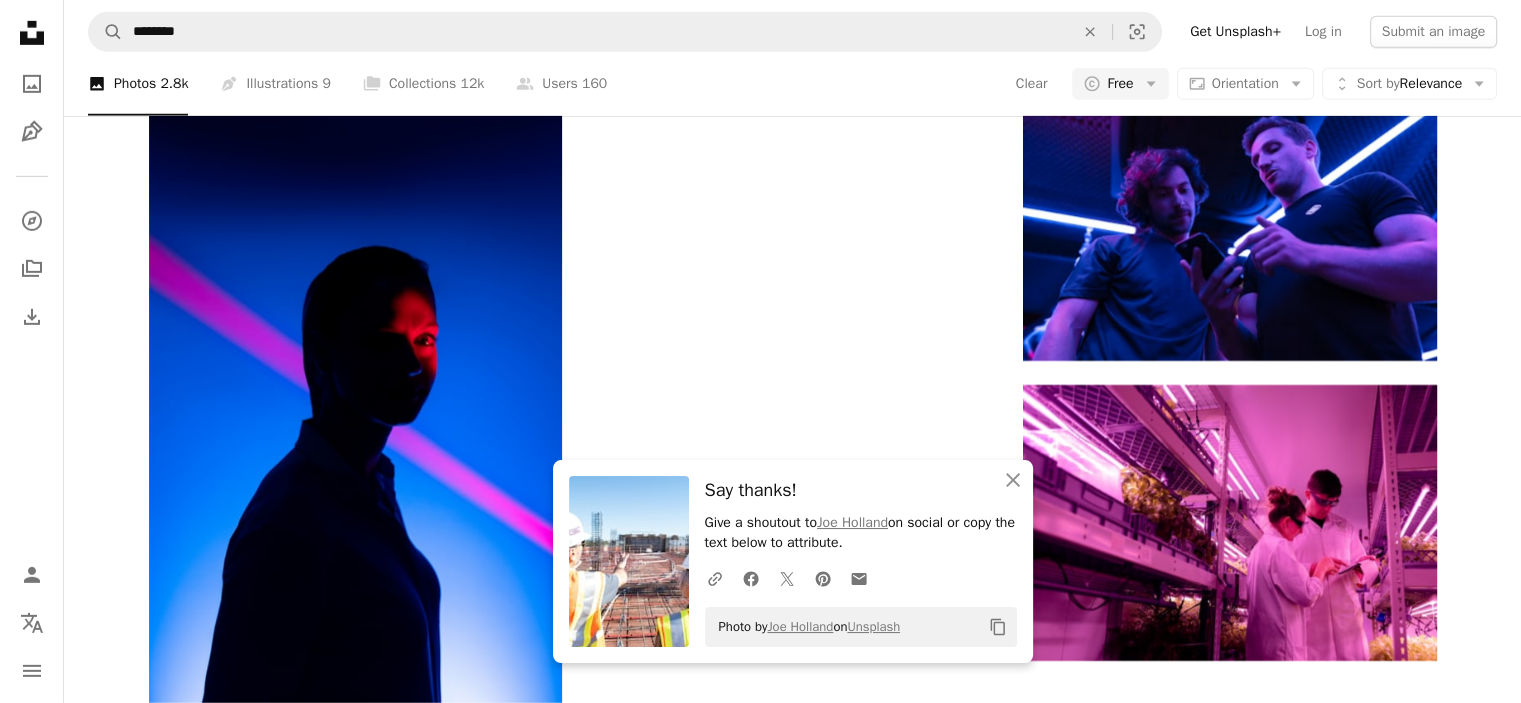 click on "[FIRST] [LAST]" at bounding box center [792, -10366] 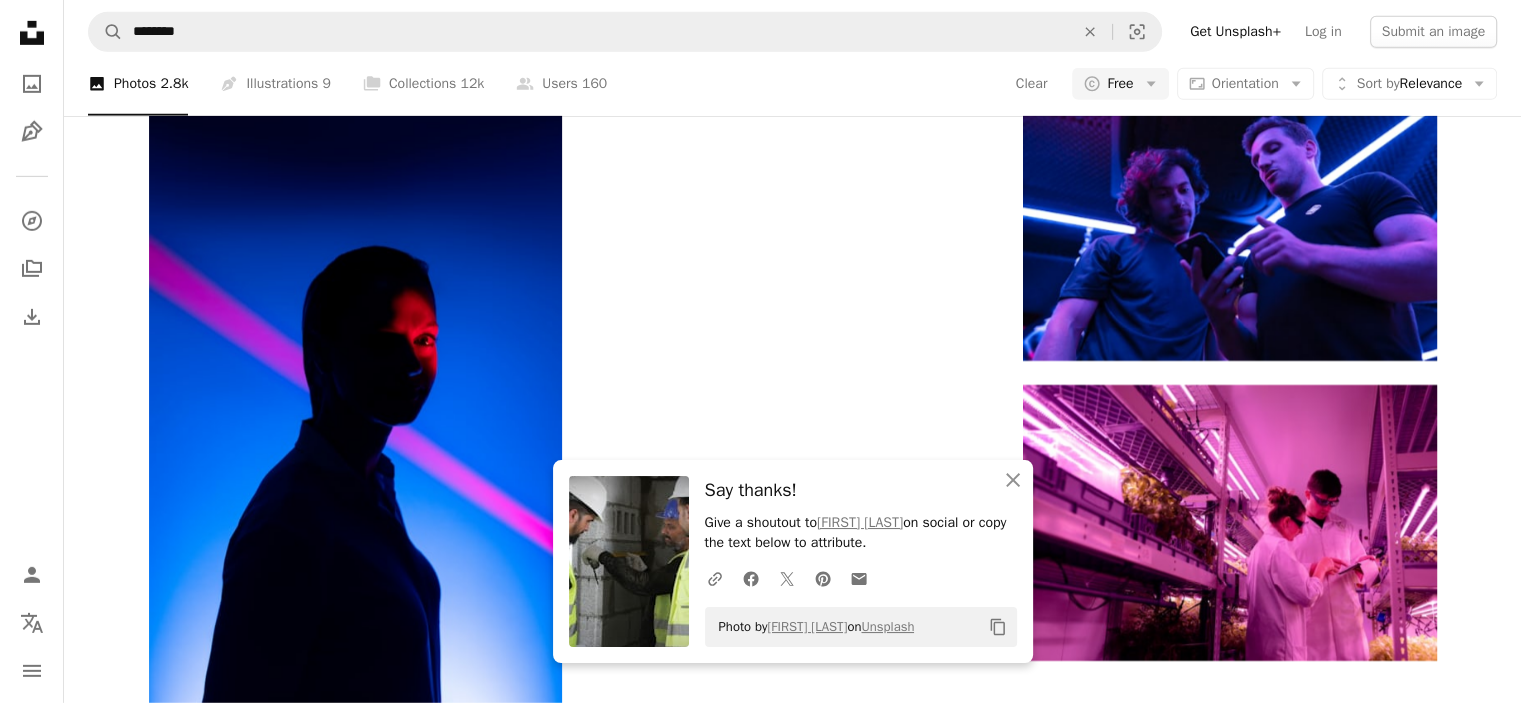 scroll, scrollTop: 17600, scrollLeft: 0, axis: vertical 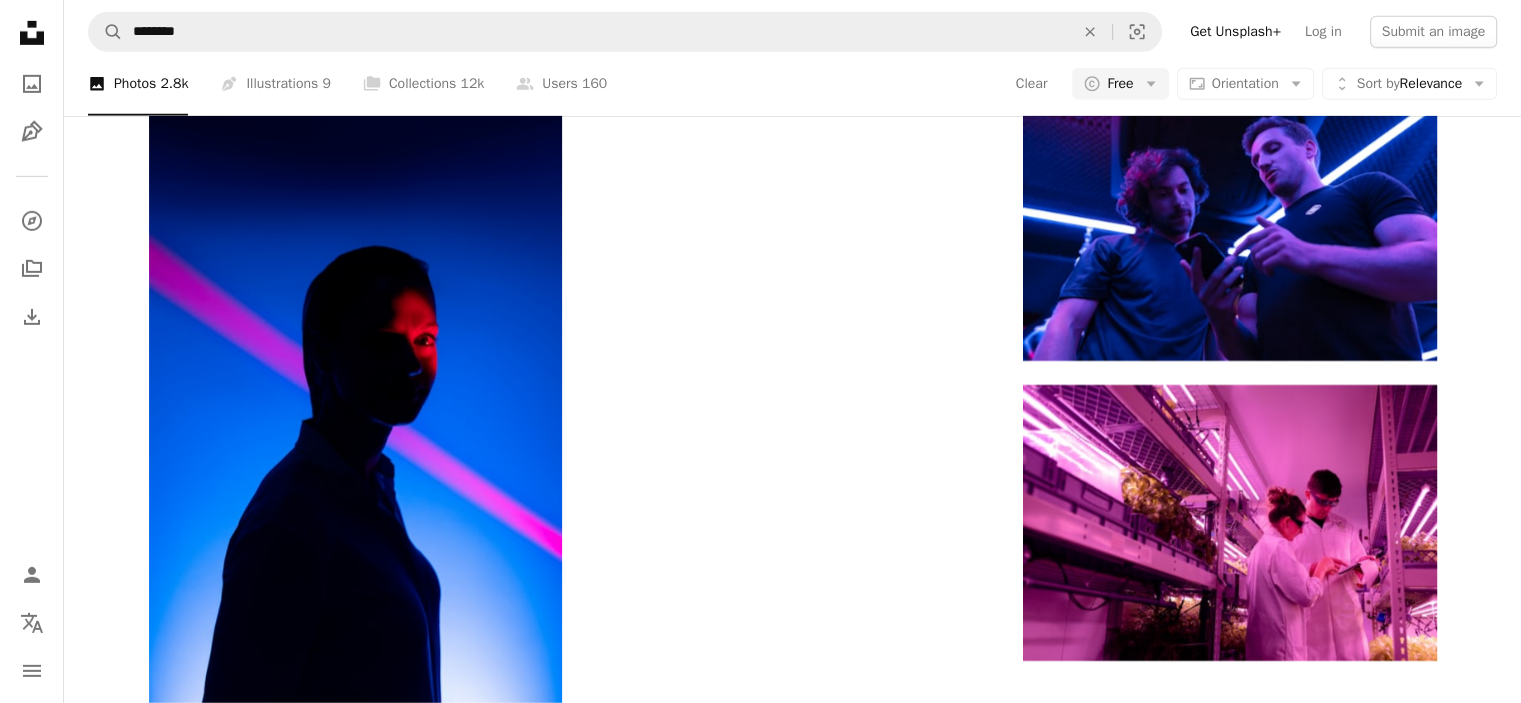 click on "Arrow pointing down" at bounding box center (959, -3770) 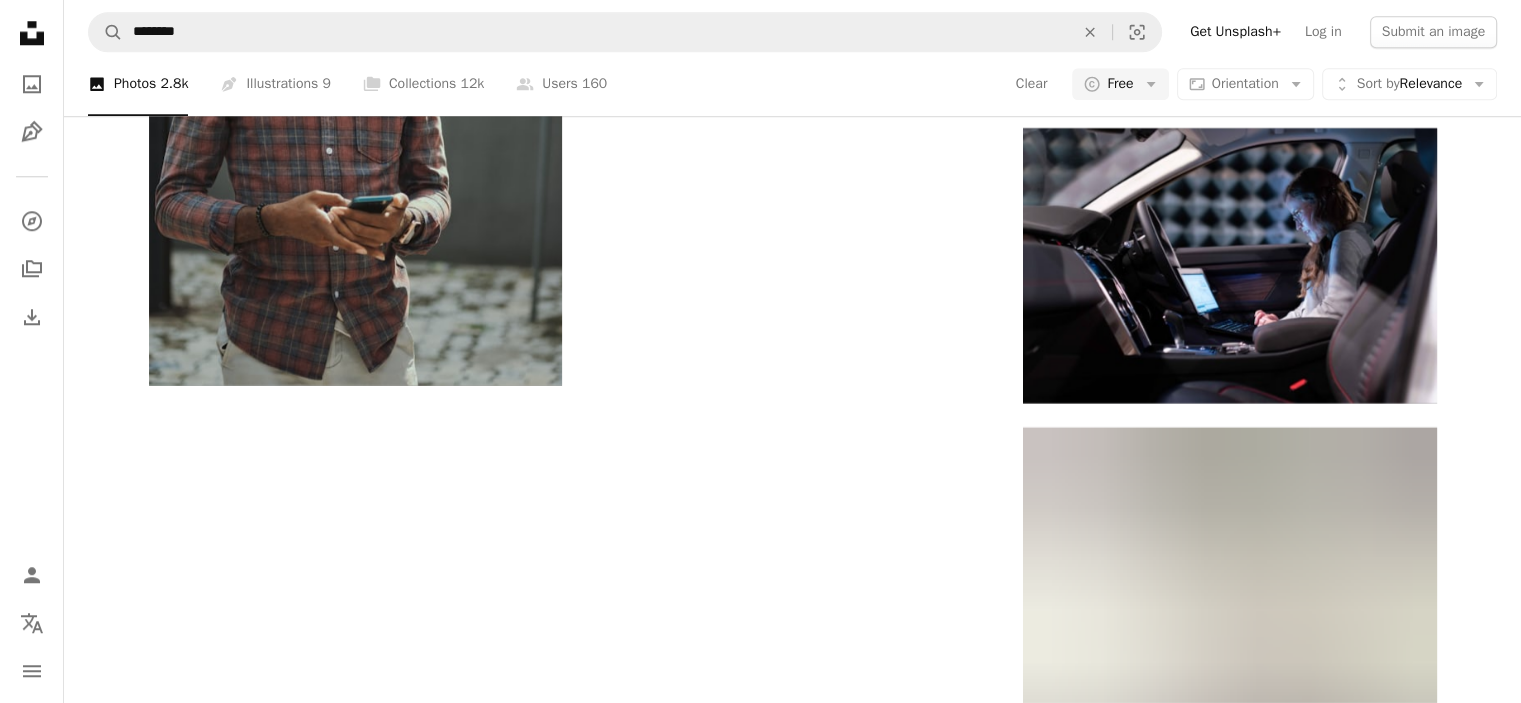 scroll, scrollTop: 19900, scrollLeft: 0, axis: vertical 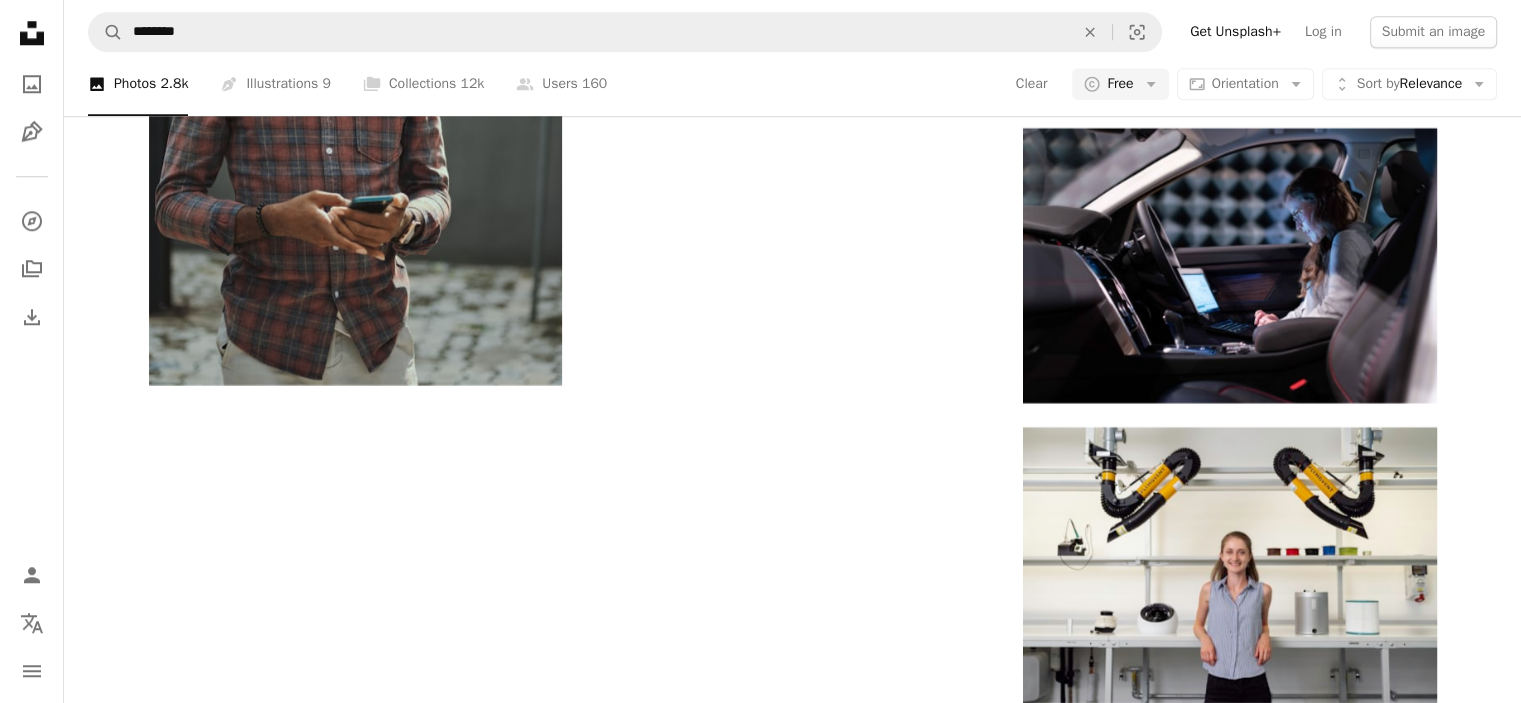 click on "Arrow pointing down" at bounding box center [522, -4266] 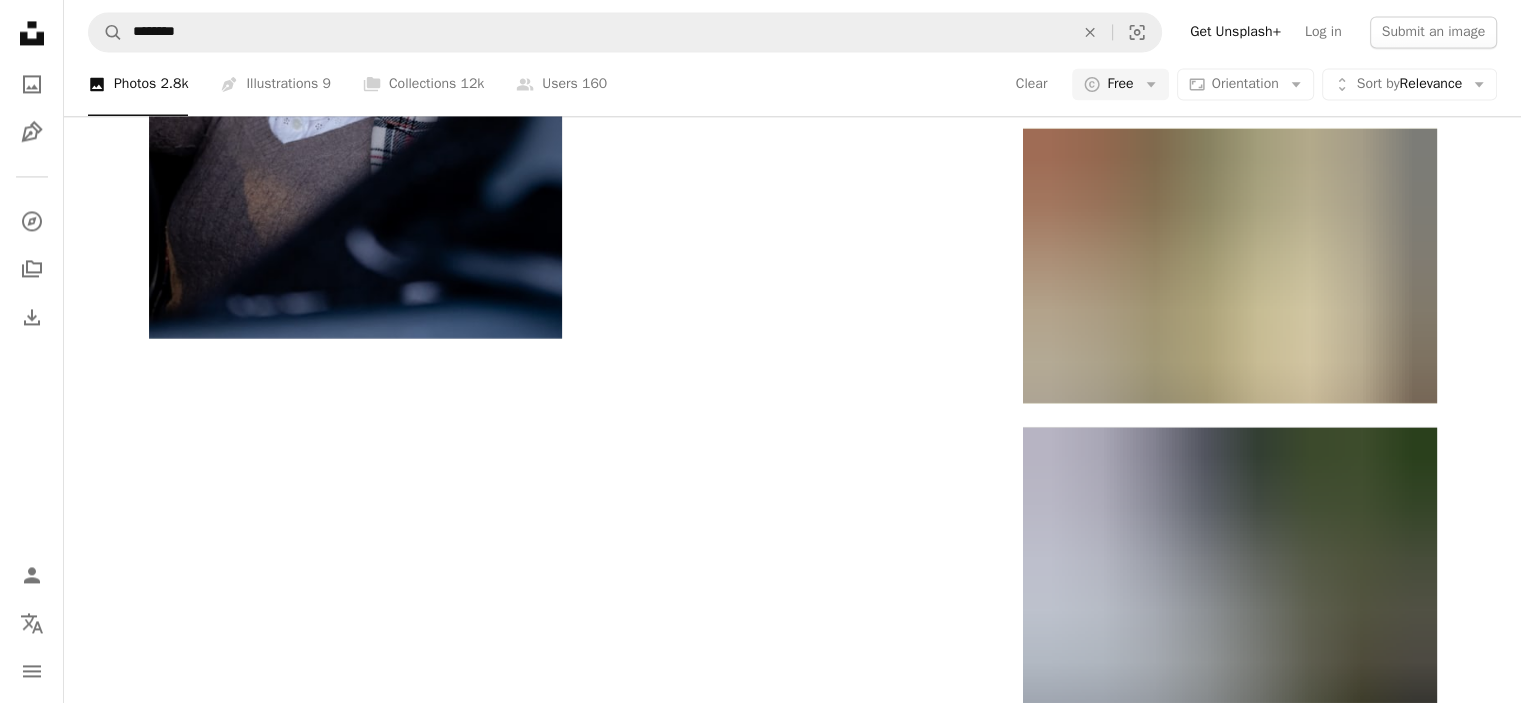 scroll, scrollTop: 30300, scrollLeft: 0, axis: vertical 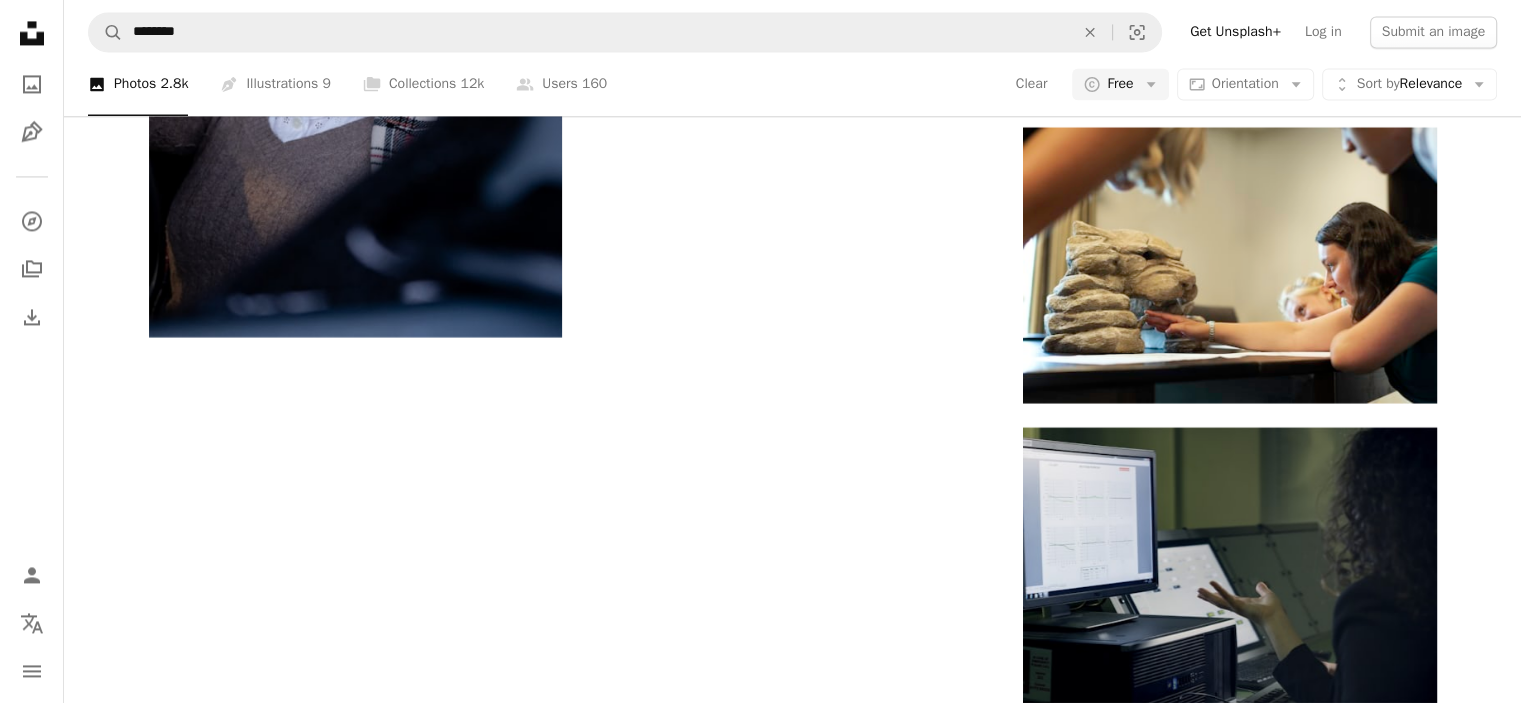 click on "[FIRST] [LAST]" at bounding box center (792, -16309) 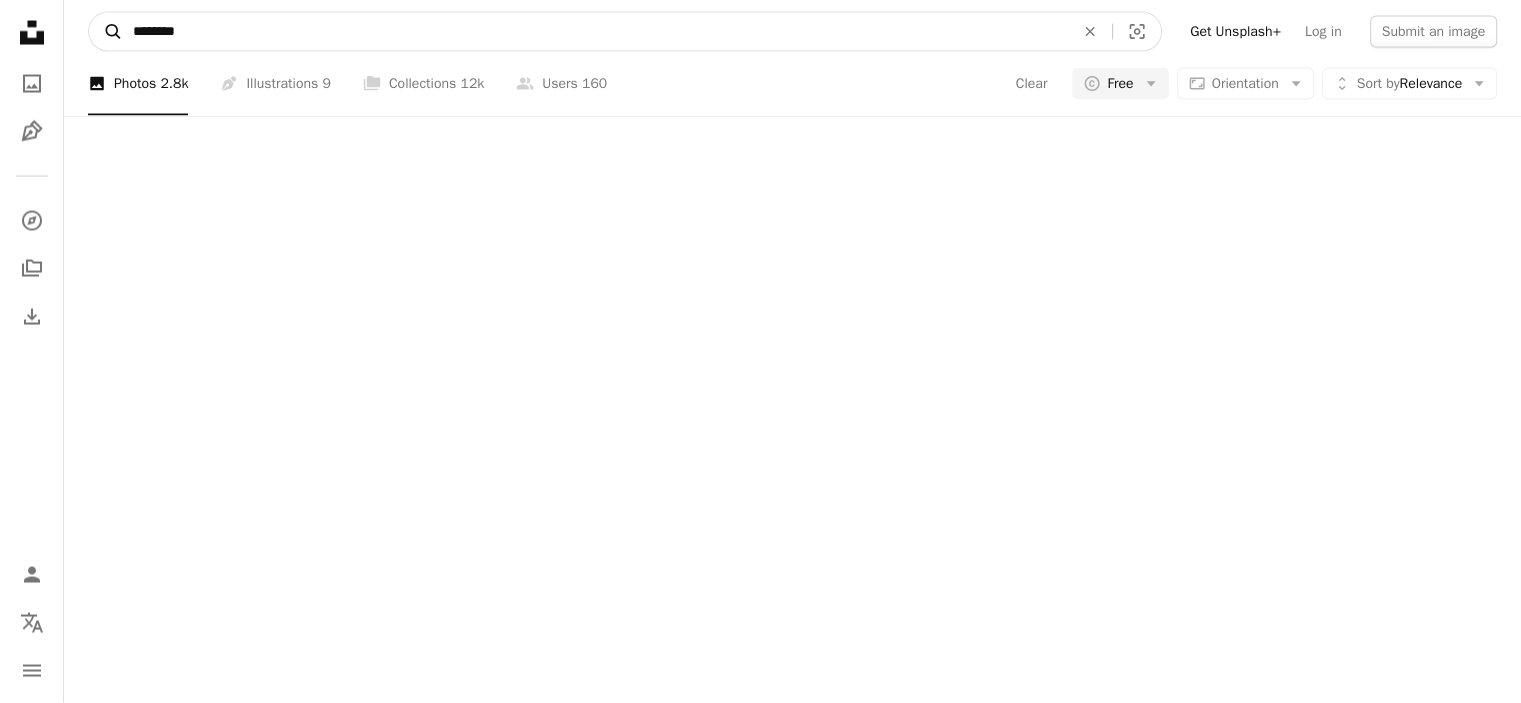 click on "A magnifying glass ******** An X shape Visual search" at bounding box center (625, 32) 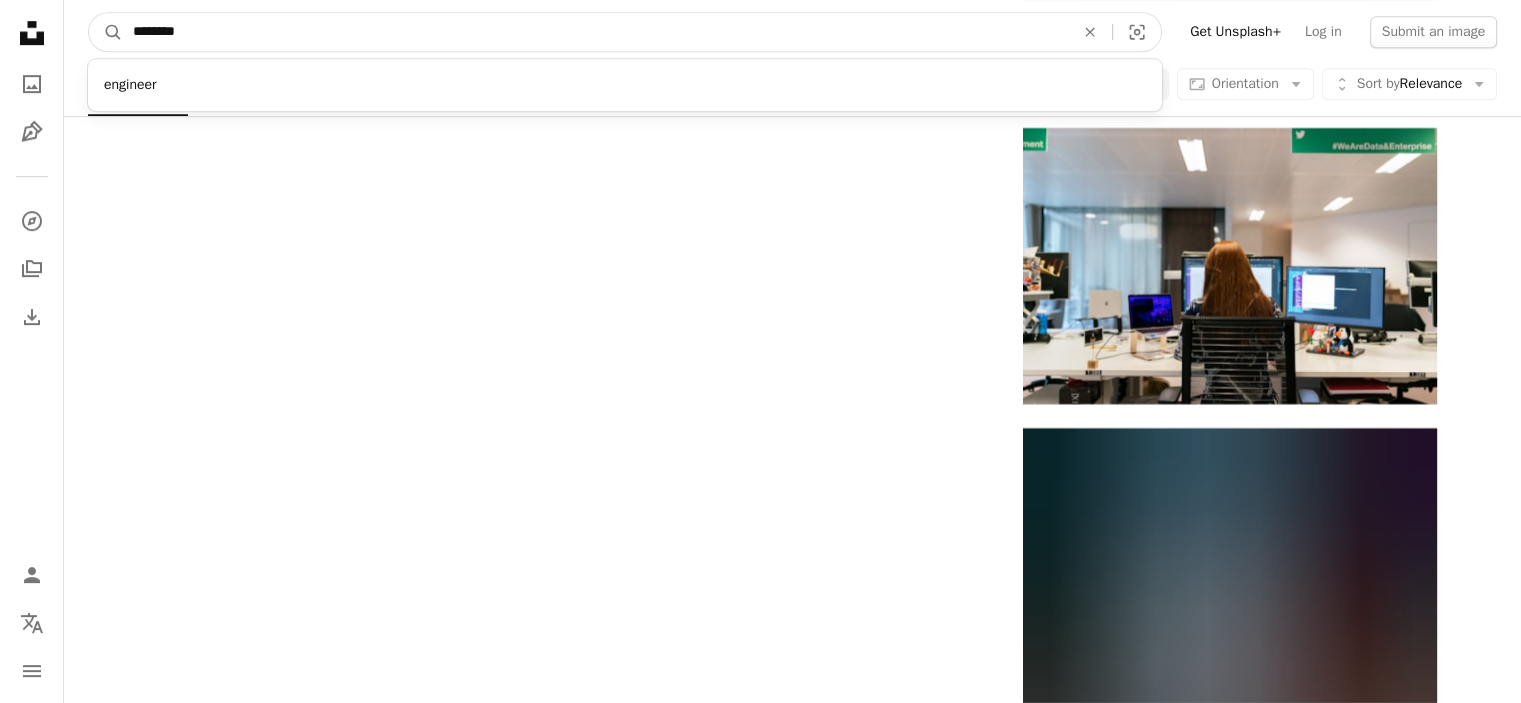 scroll, scrollTop: 36400, scrollLeft: 0, axis: vertical 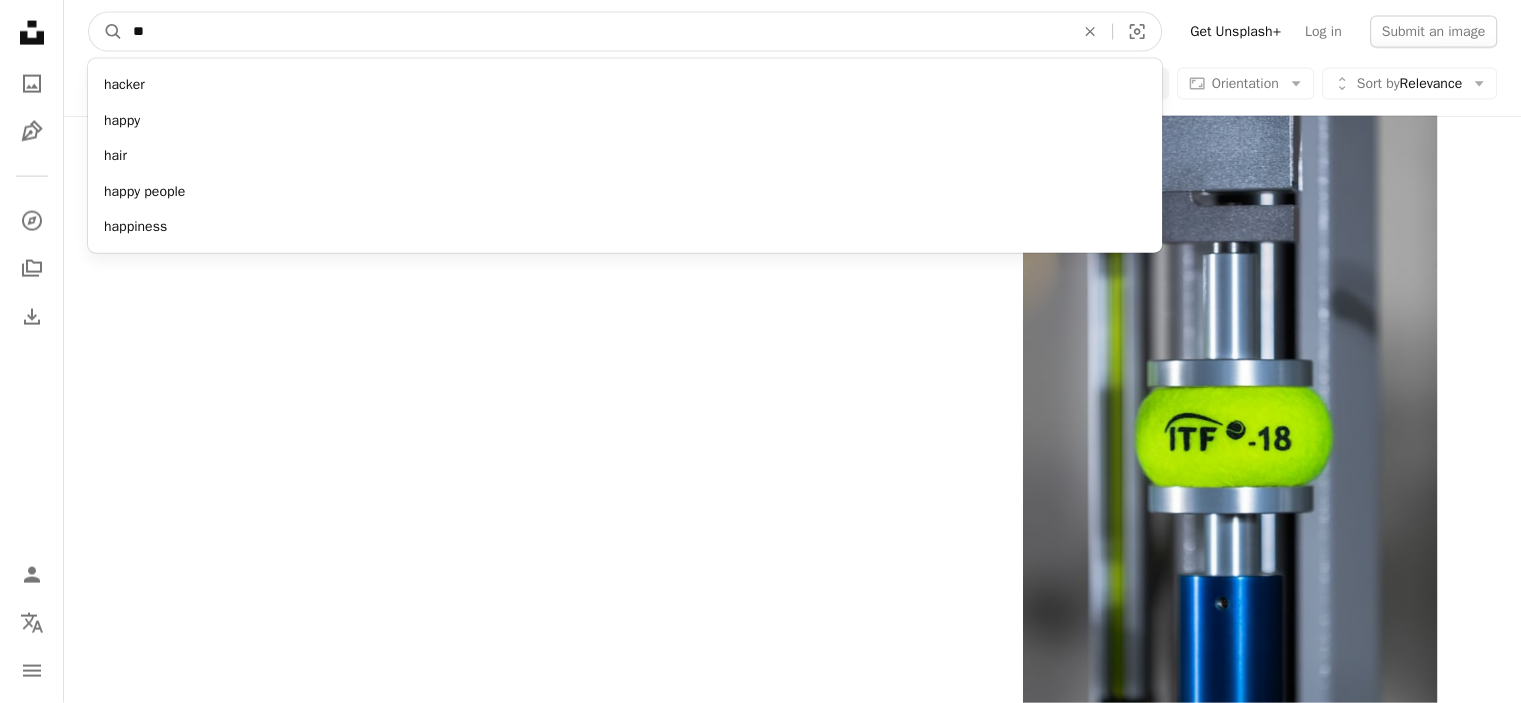 type on "*" 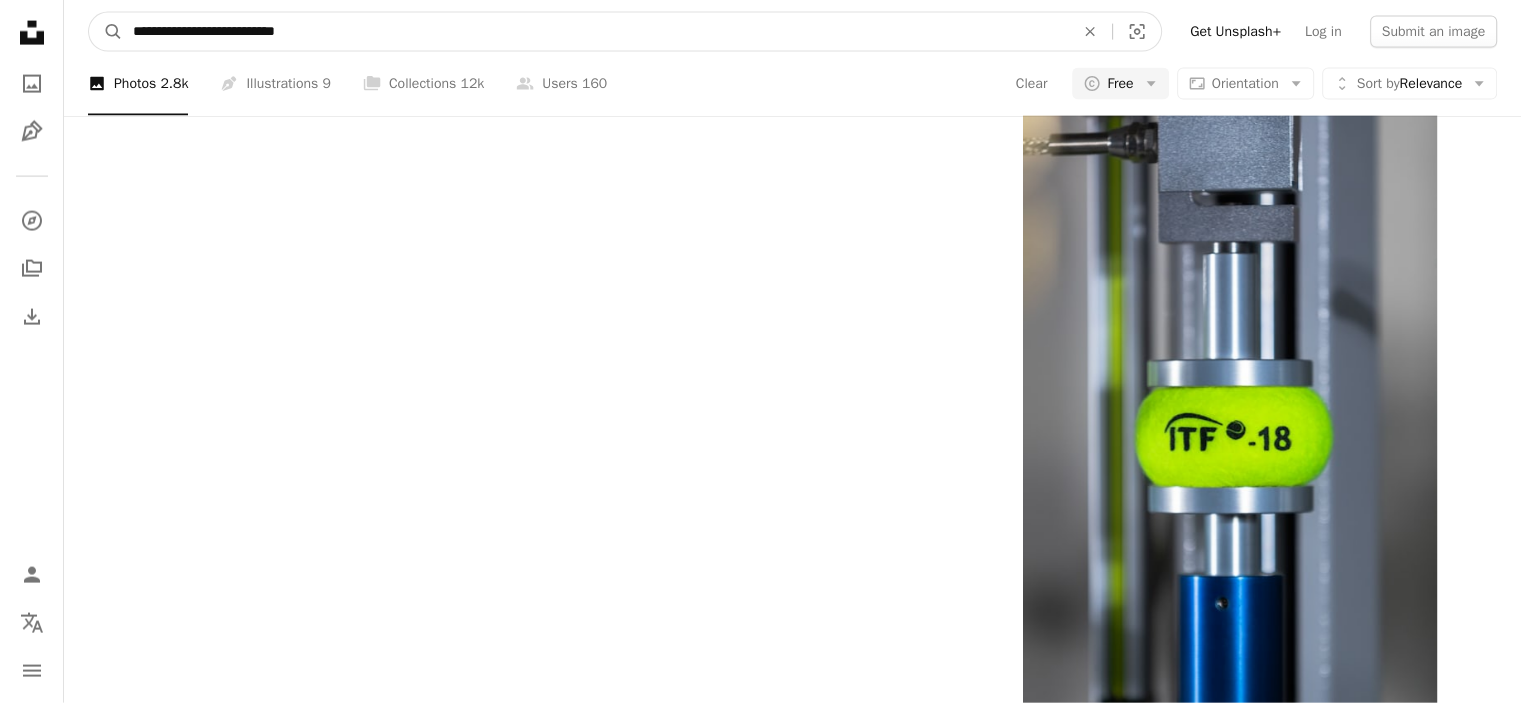type on "**********" 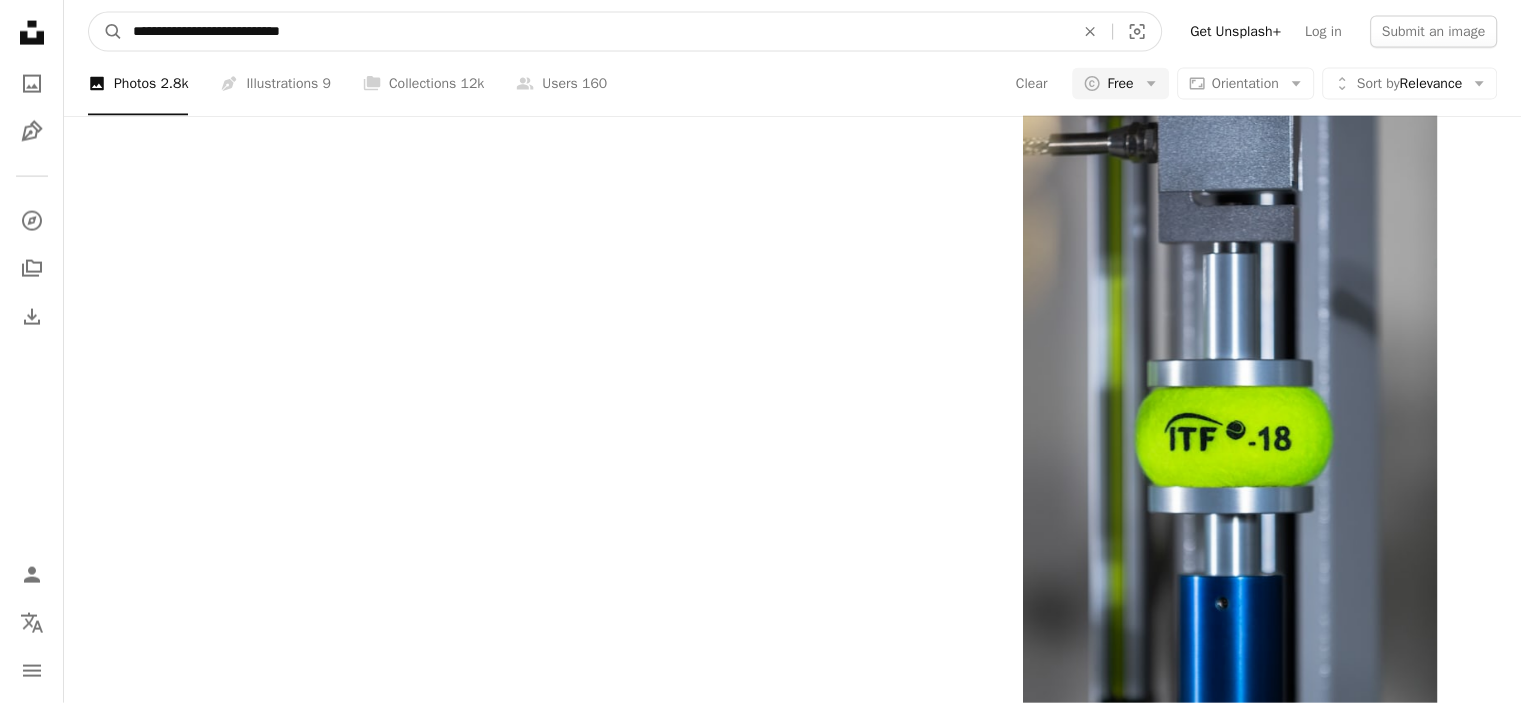 click on "A magnifying glass" at bounding box center [106, 32] 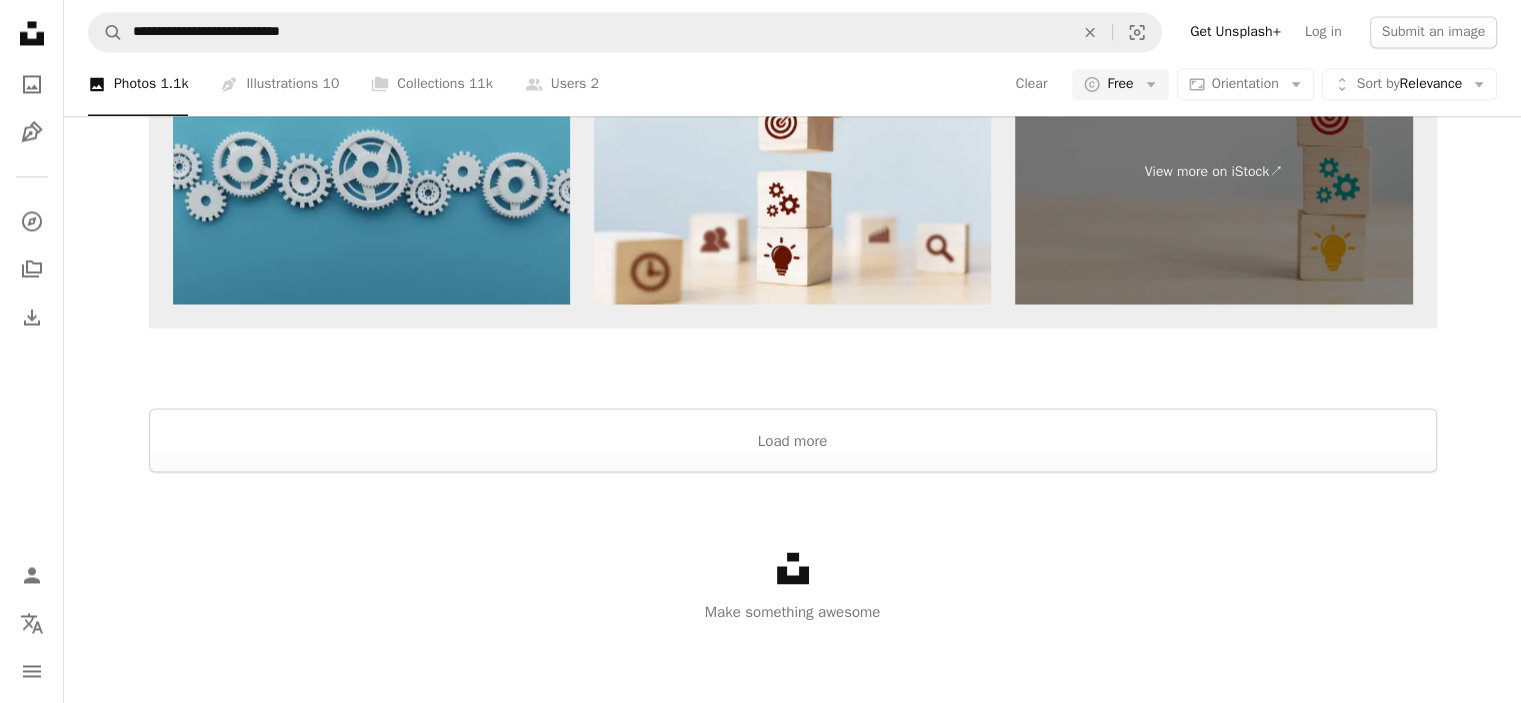 scroll, scrollTop: 3598, scrollLeft: 0, axis: vertical 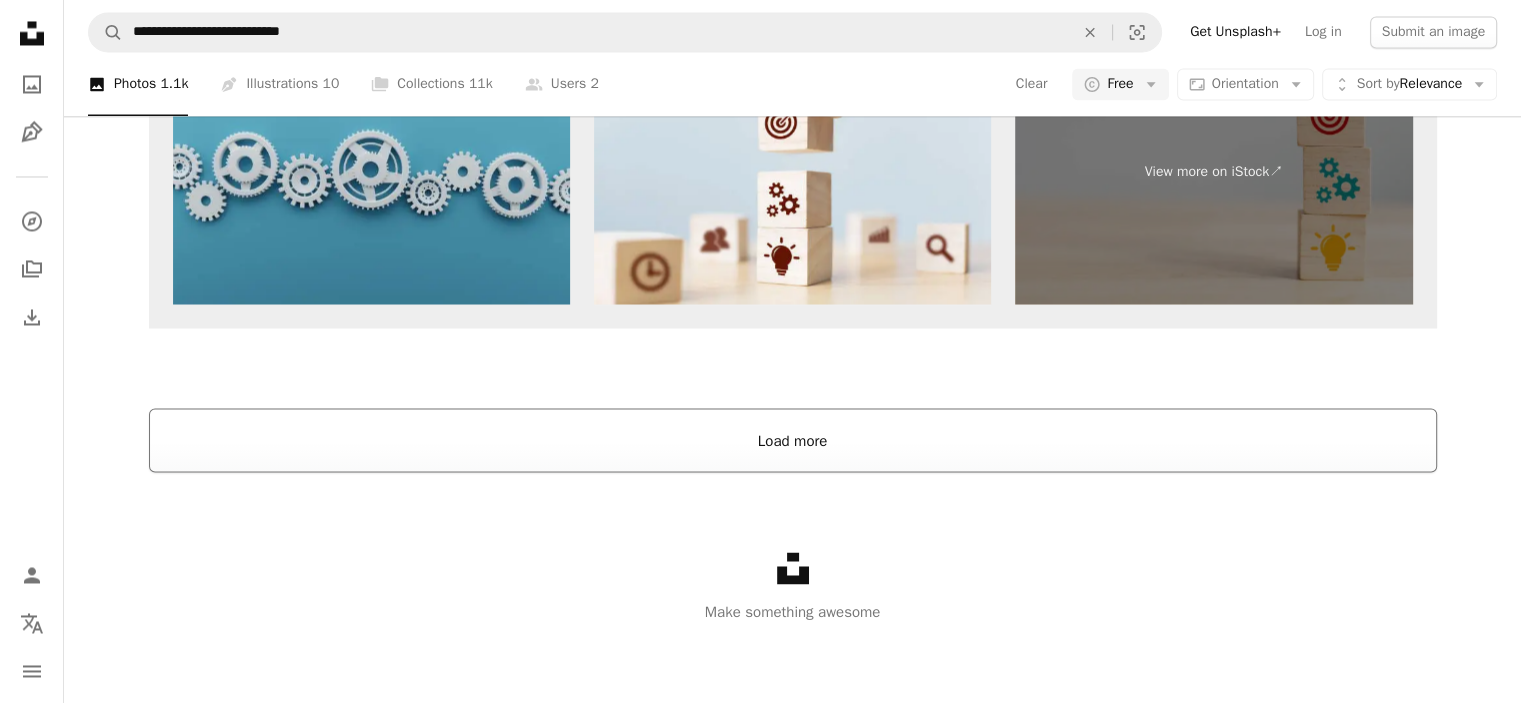 click on "Load more" at bounding box center [793, 440] 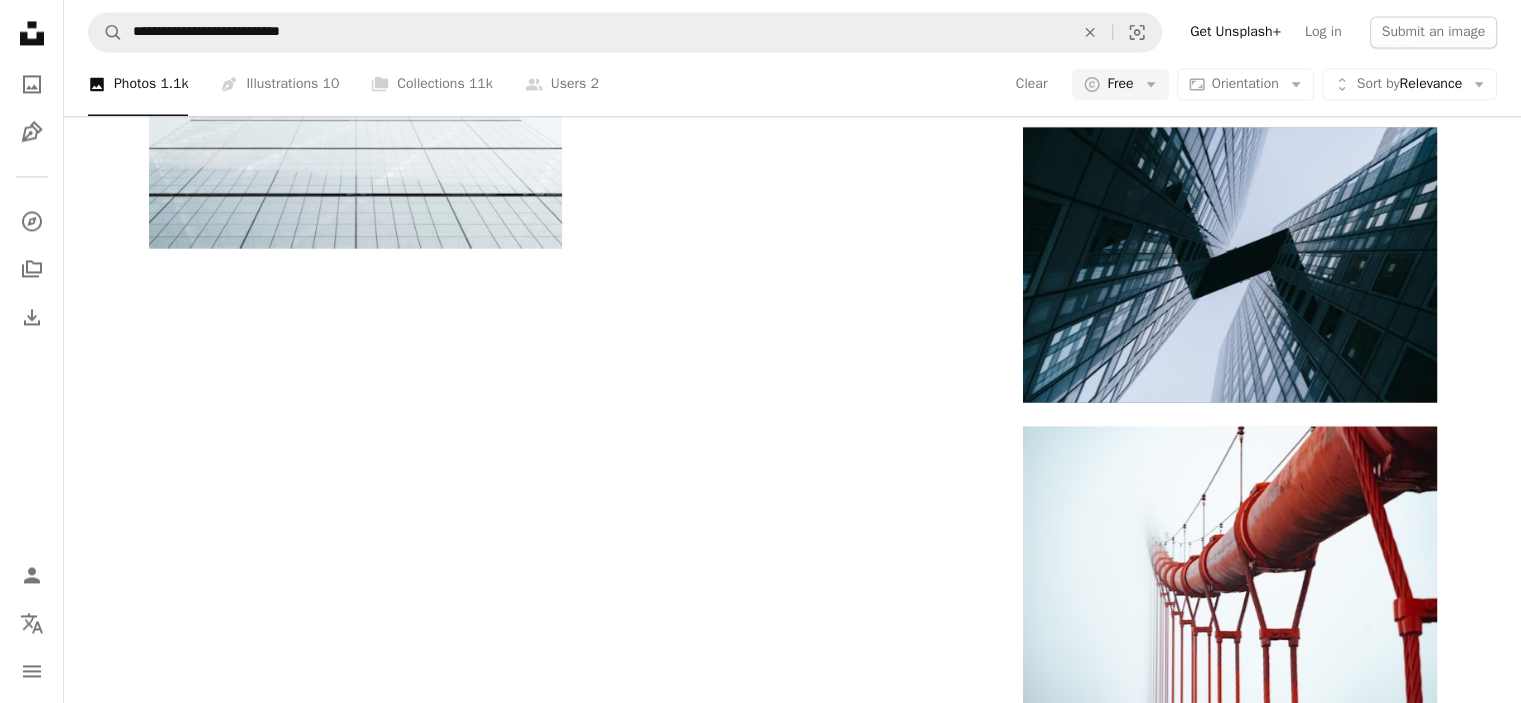 scroll, scrollTop: 22598, scrollLeft: 0, axis: vertical 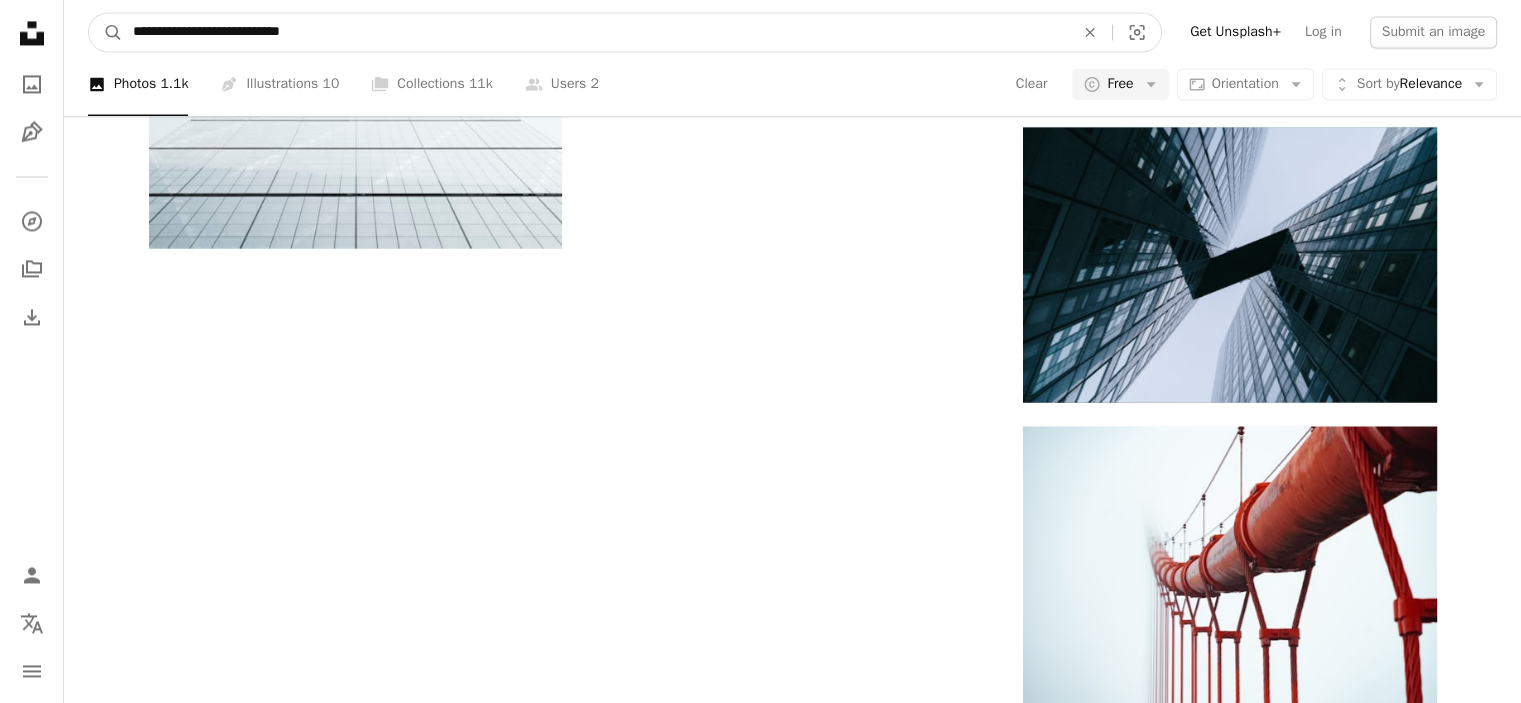 drag, startPoint x: 370, startPoint y: 38, endPoint x: 72, endPoint y: 33, distance: 298.04193 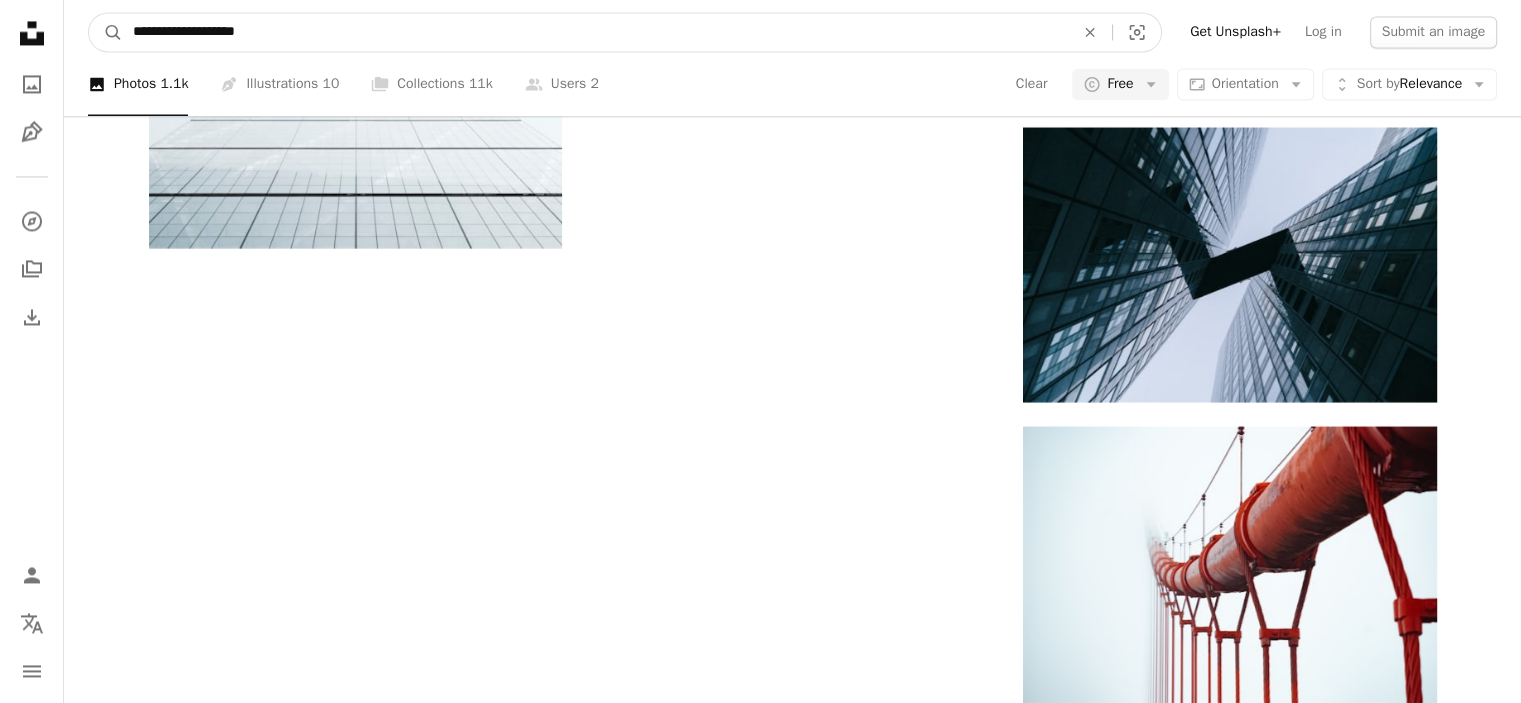 type on "**********" 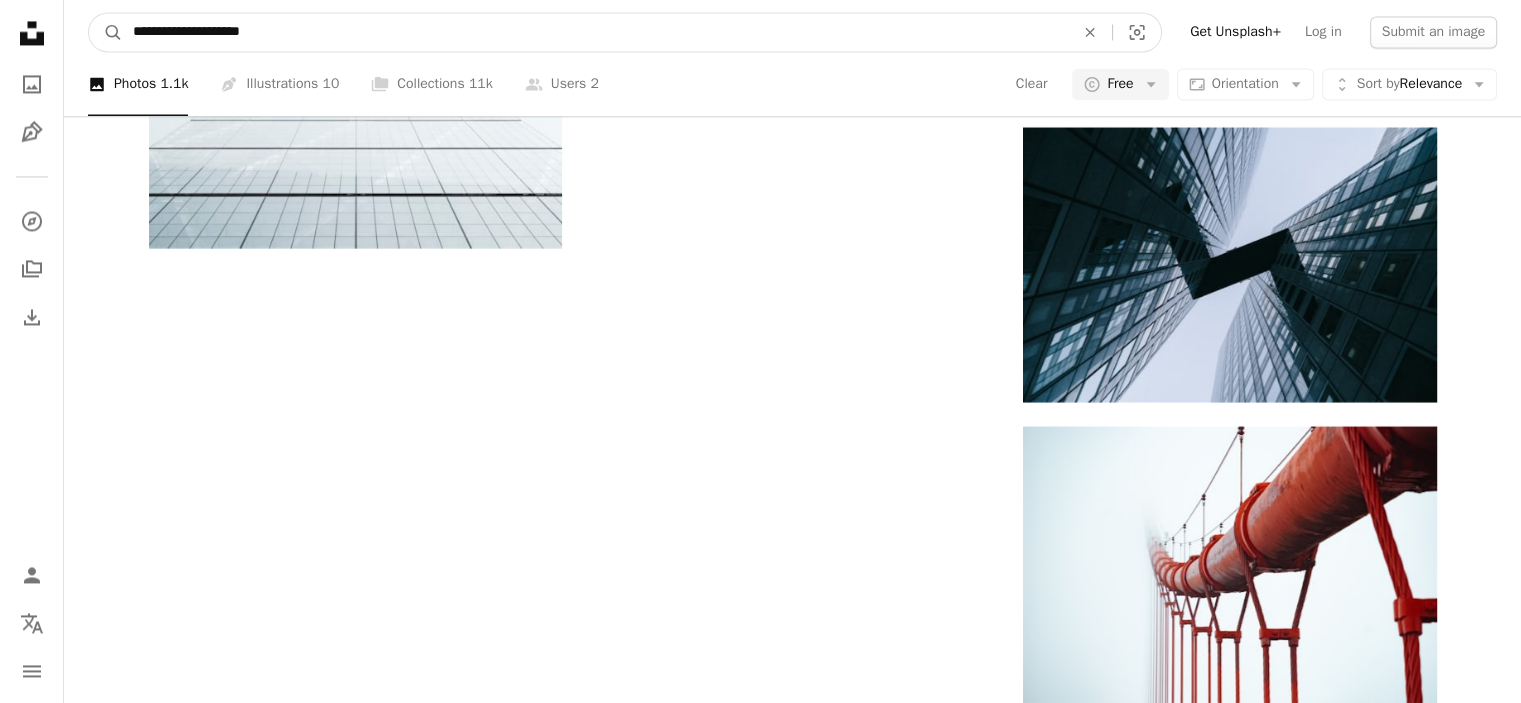 click on "A magnifying glass" at bounding box center [106, 32] 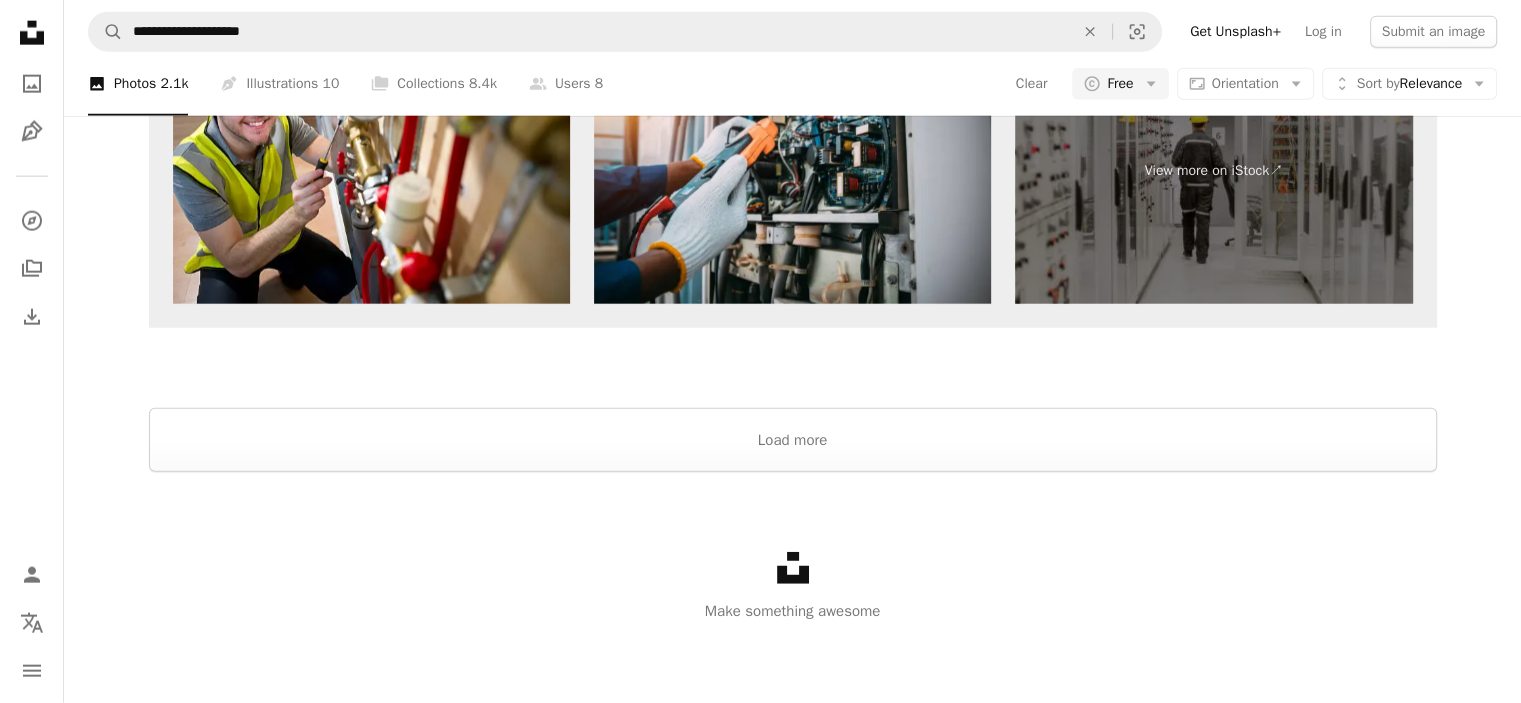 scroll, scrollTop: 4000, scrollLeft: 0, axis: vertical 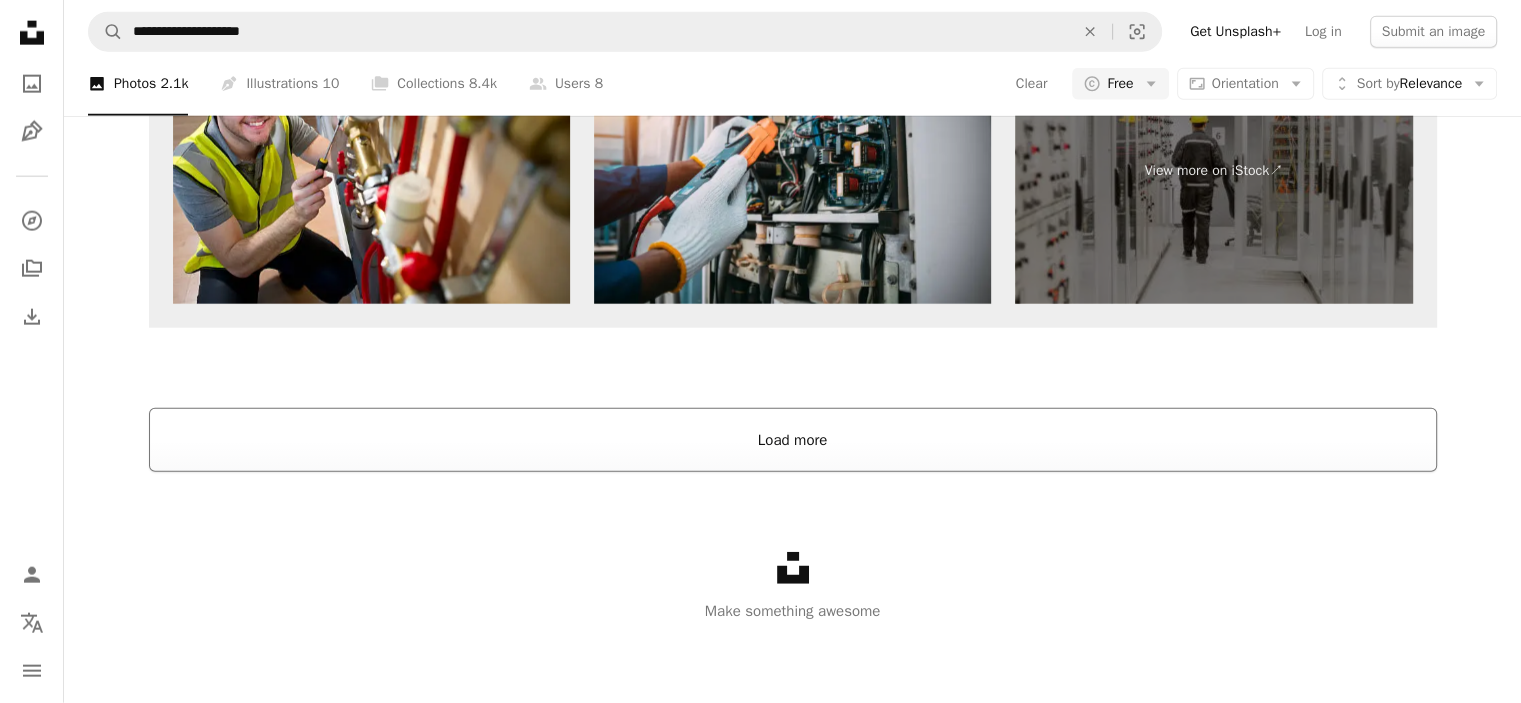 click on "Load more" at bounding box center [793, 440] 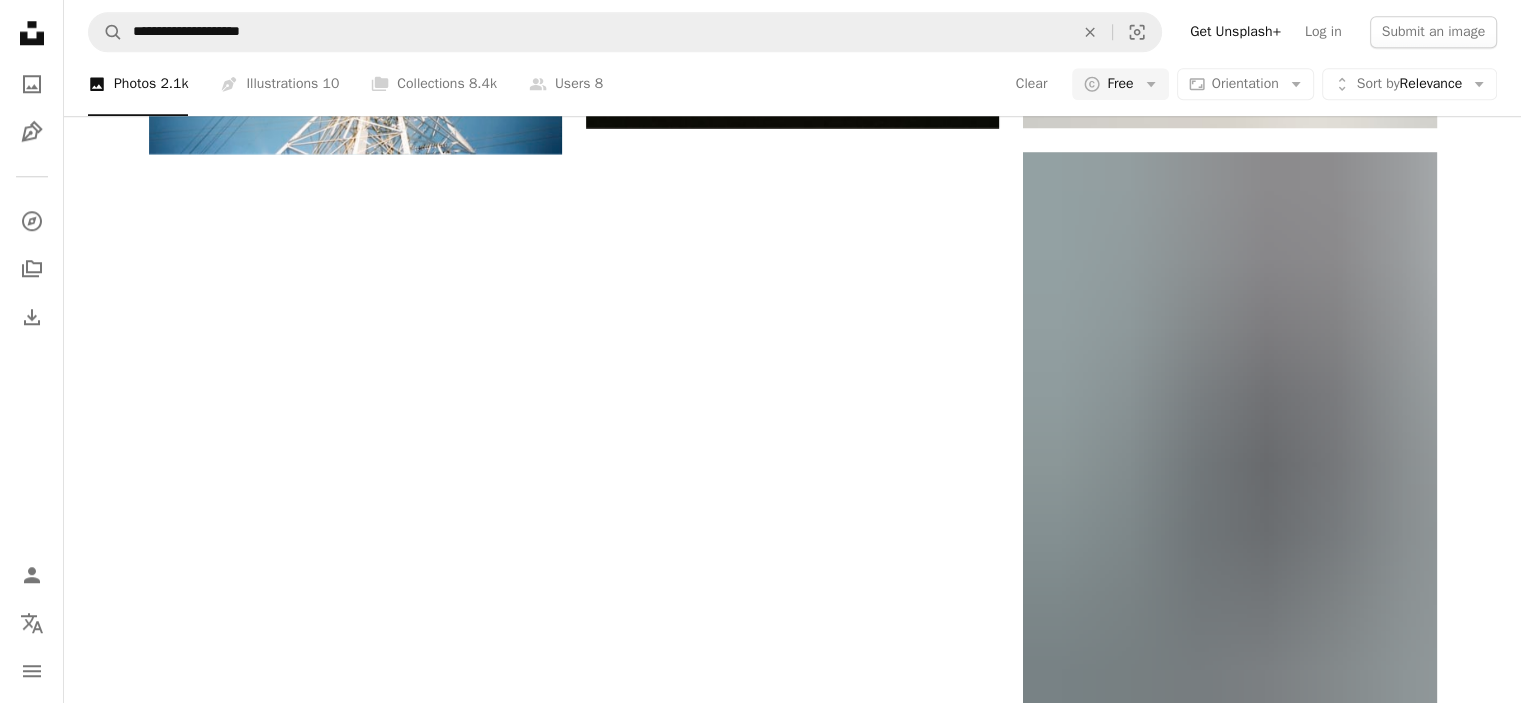 scroll, scrollTop: 6989, scrollLeft: 0, axis: vertical 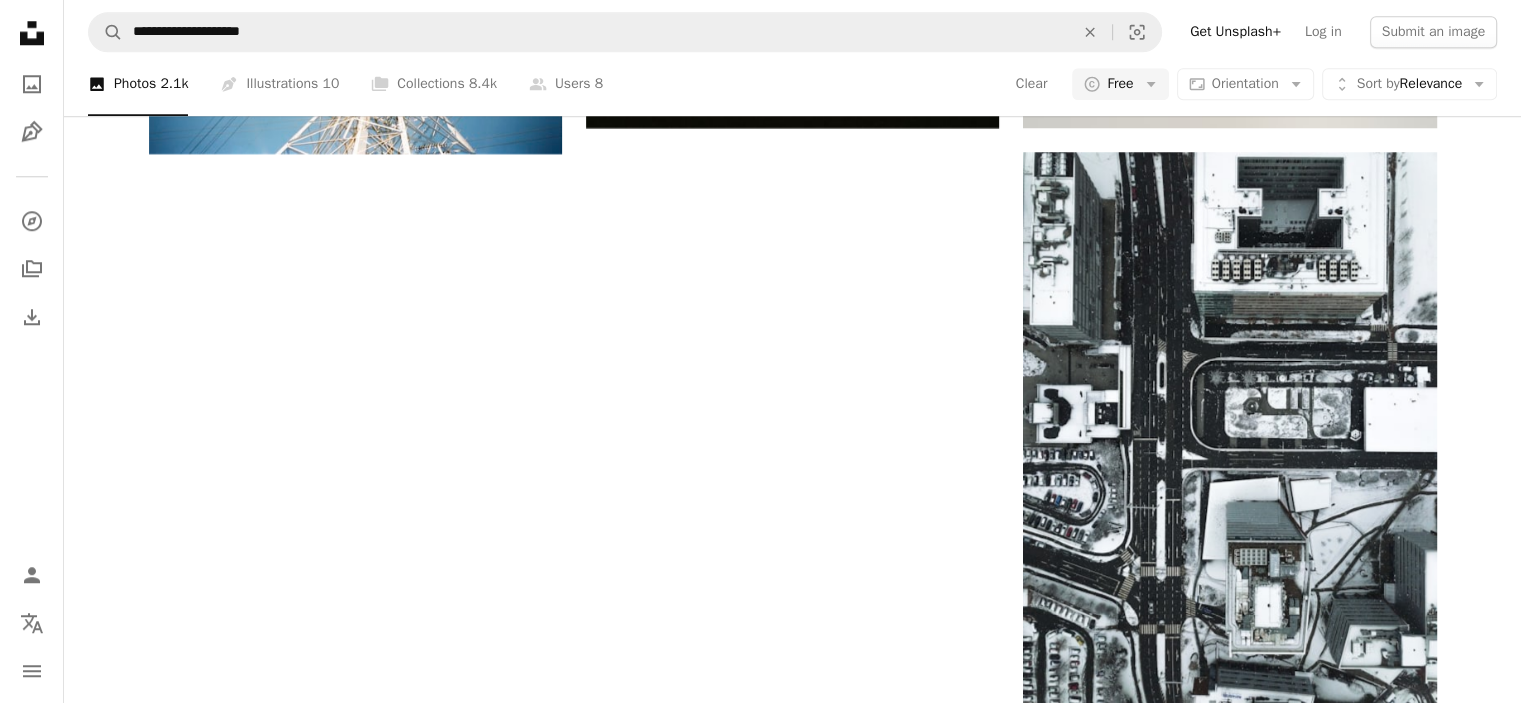 click on "Arrow pointing down" 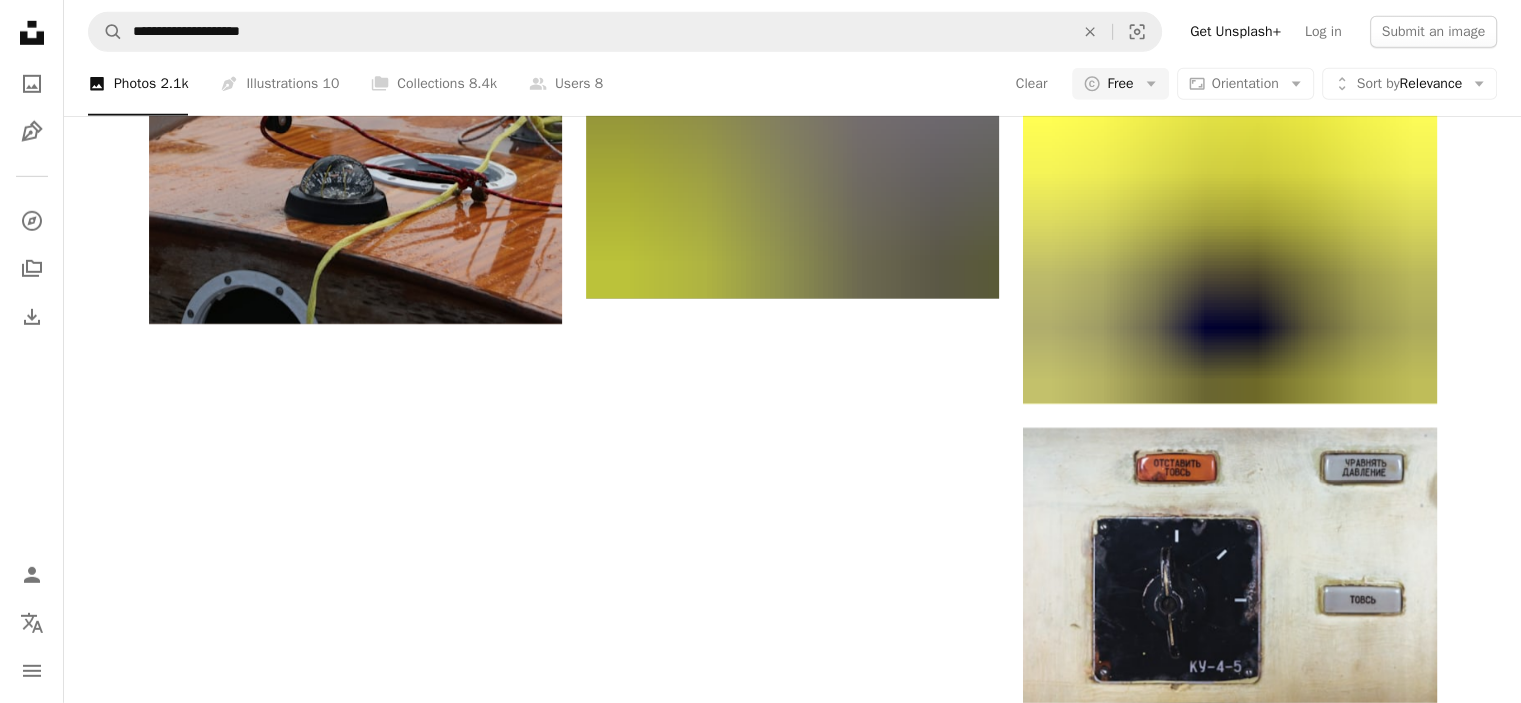 scroll, scrollTop: 33189, scrollLeft: 0, axis: vertical 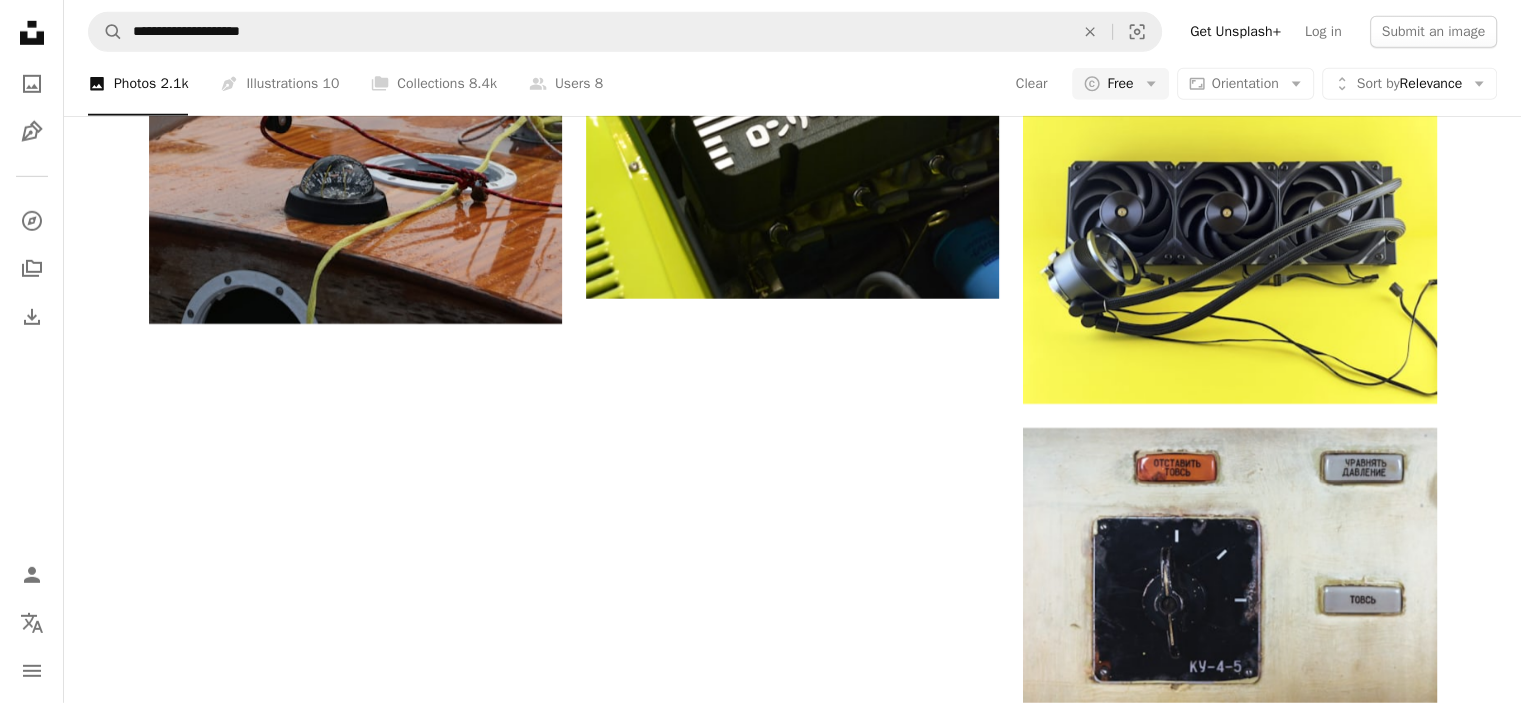 click on "Arrow pointing down" at bounding box center [959, -2970] 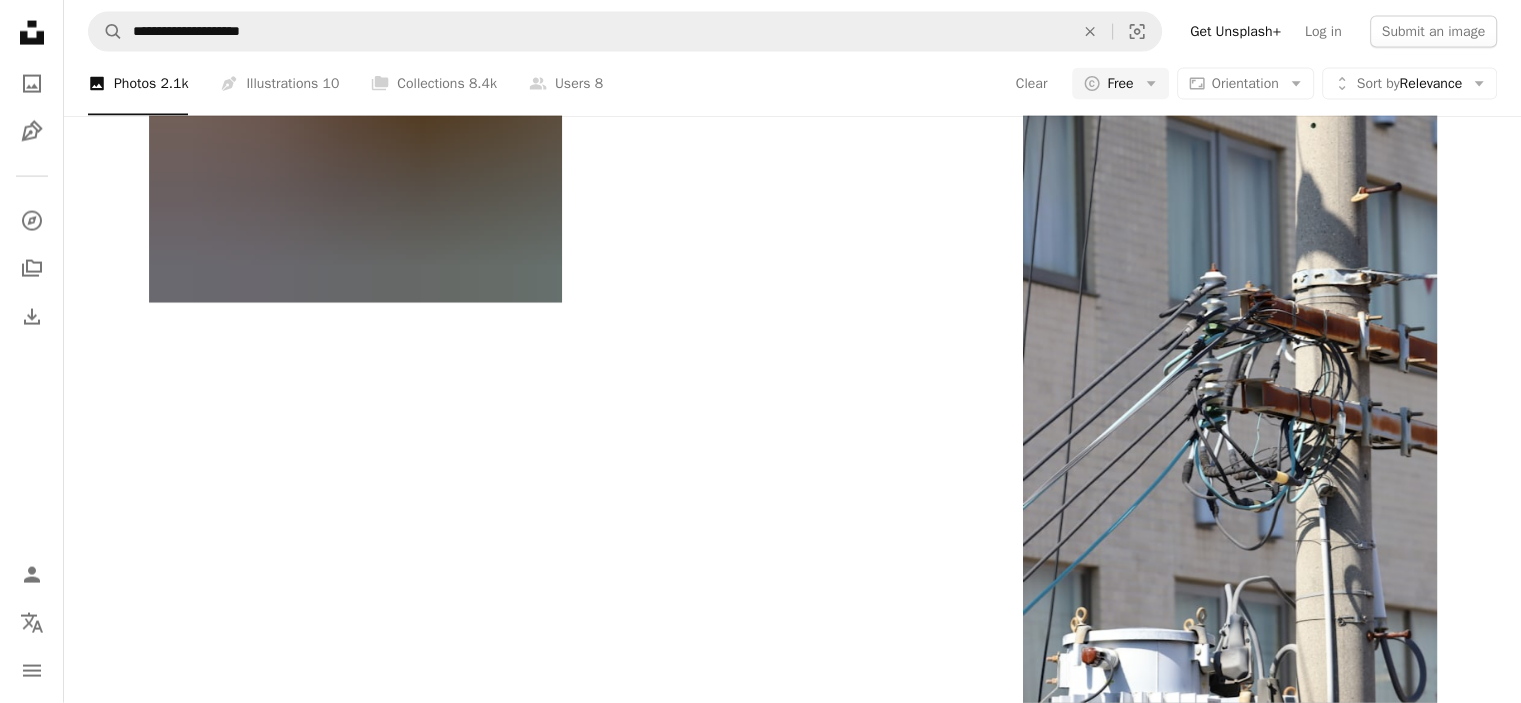 scroll, scrollTop: 40489, scrollLeft: 0, axis: vertical 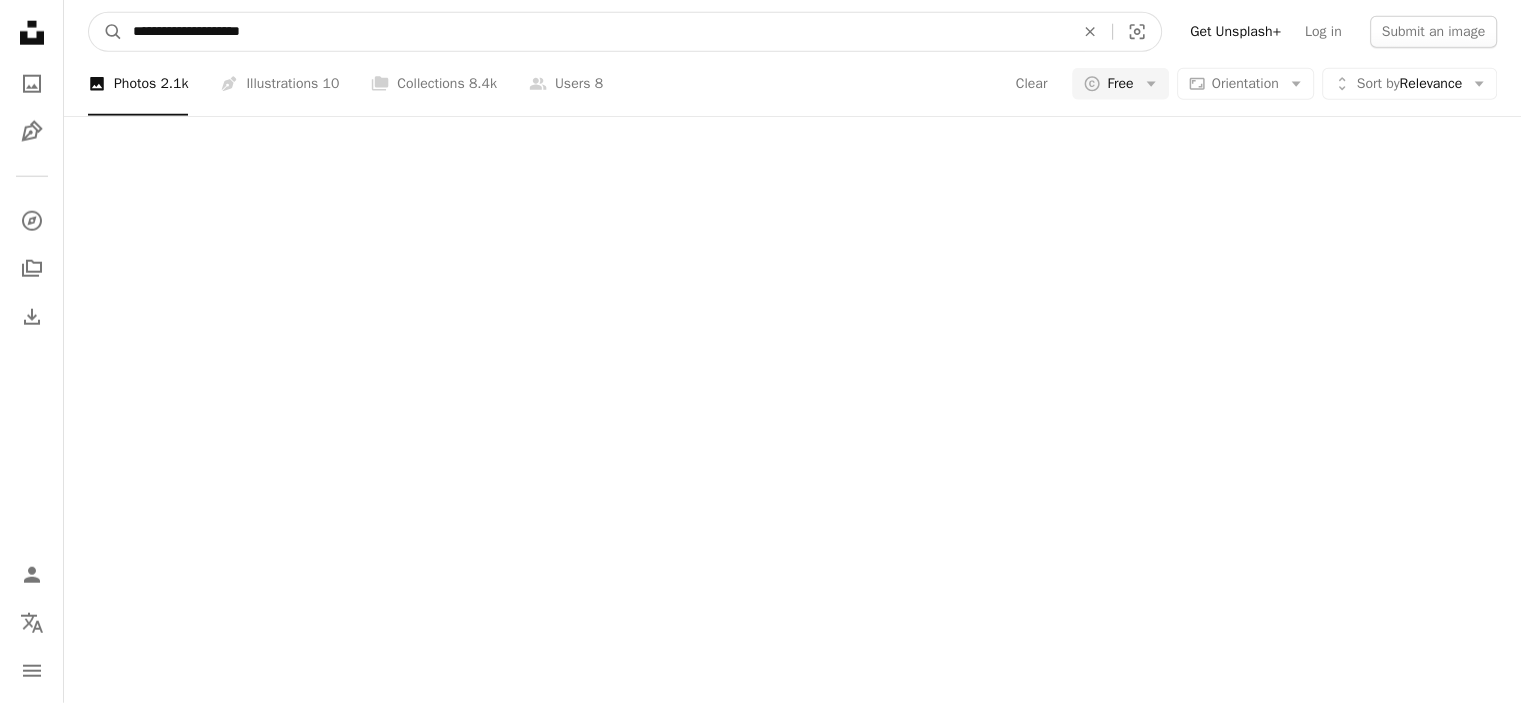 click on "**********" at bounding box center (595, 32) 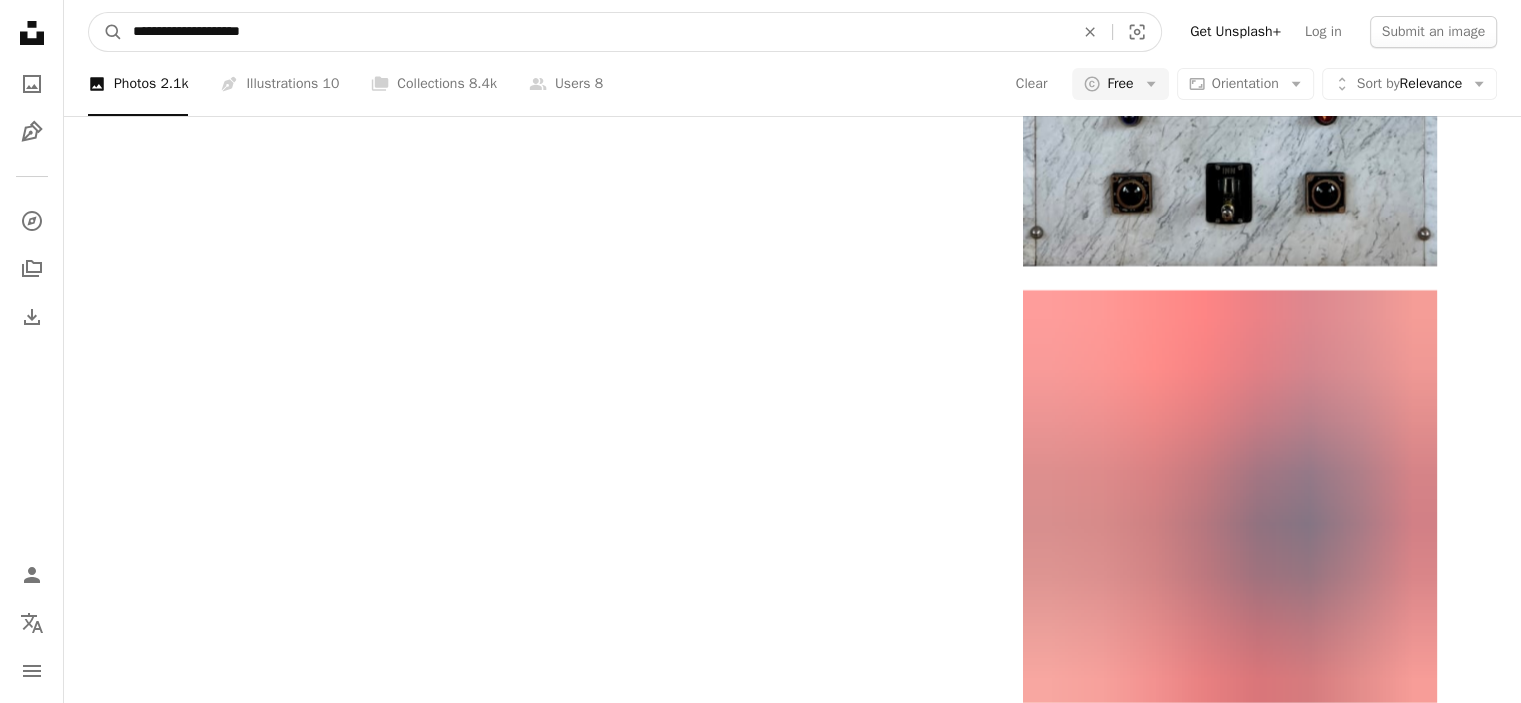scroll, scrollTop: 41089, scrollLeft: 0, axis: vertical 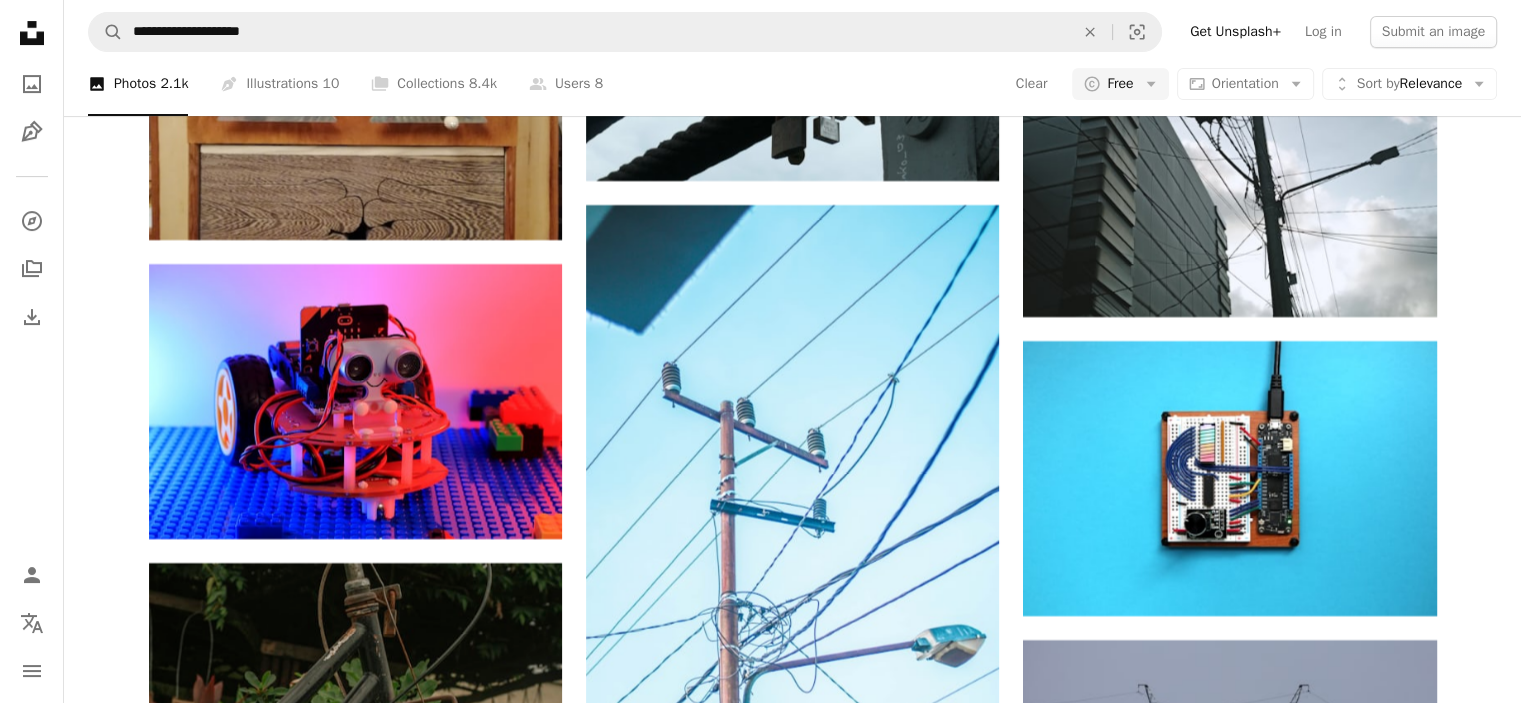 click on "Arrow pointing down" 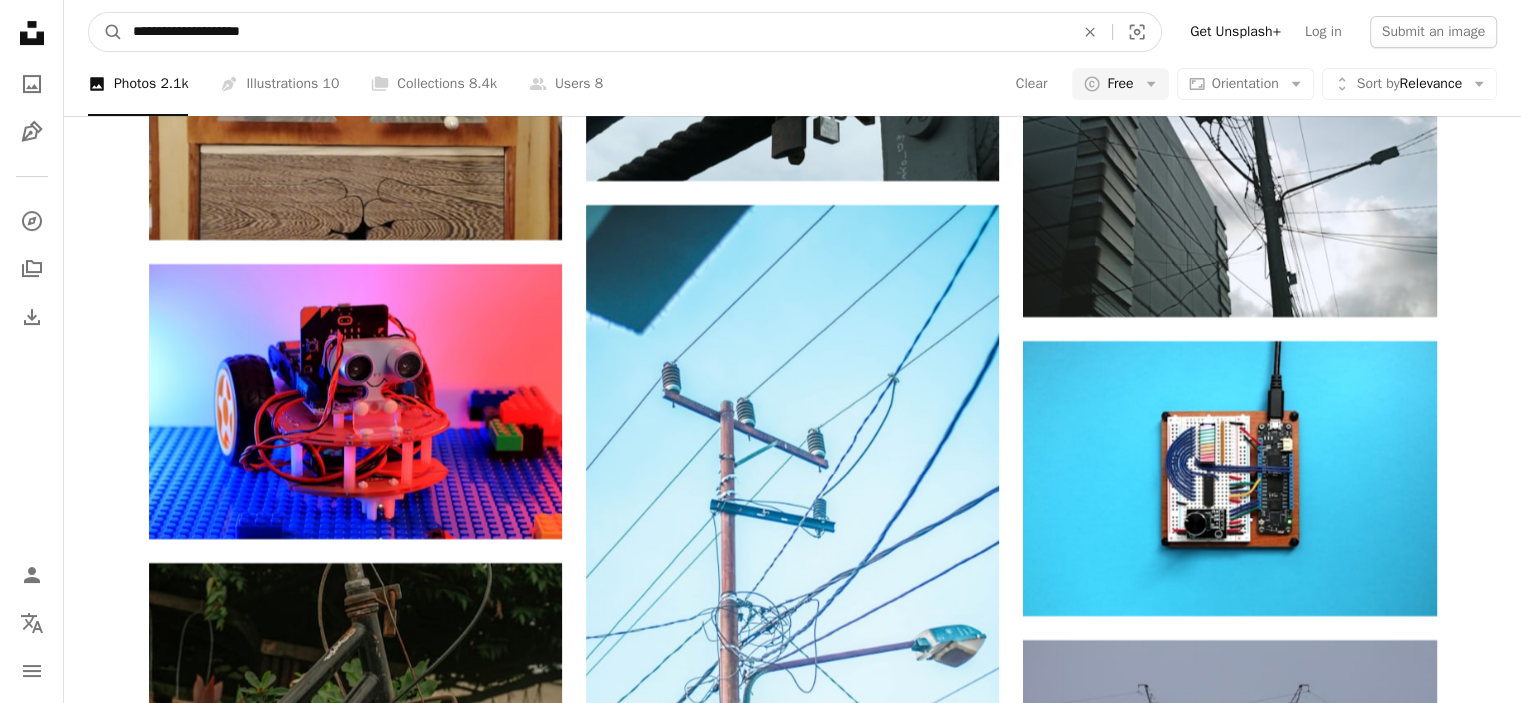 drag, startPoint x: 295, startPoint y: 32, endPoint x: 29, endPoint y: 28, distance: 266.03006 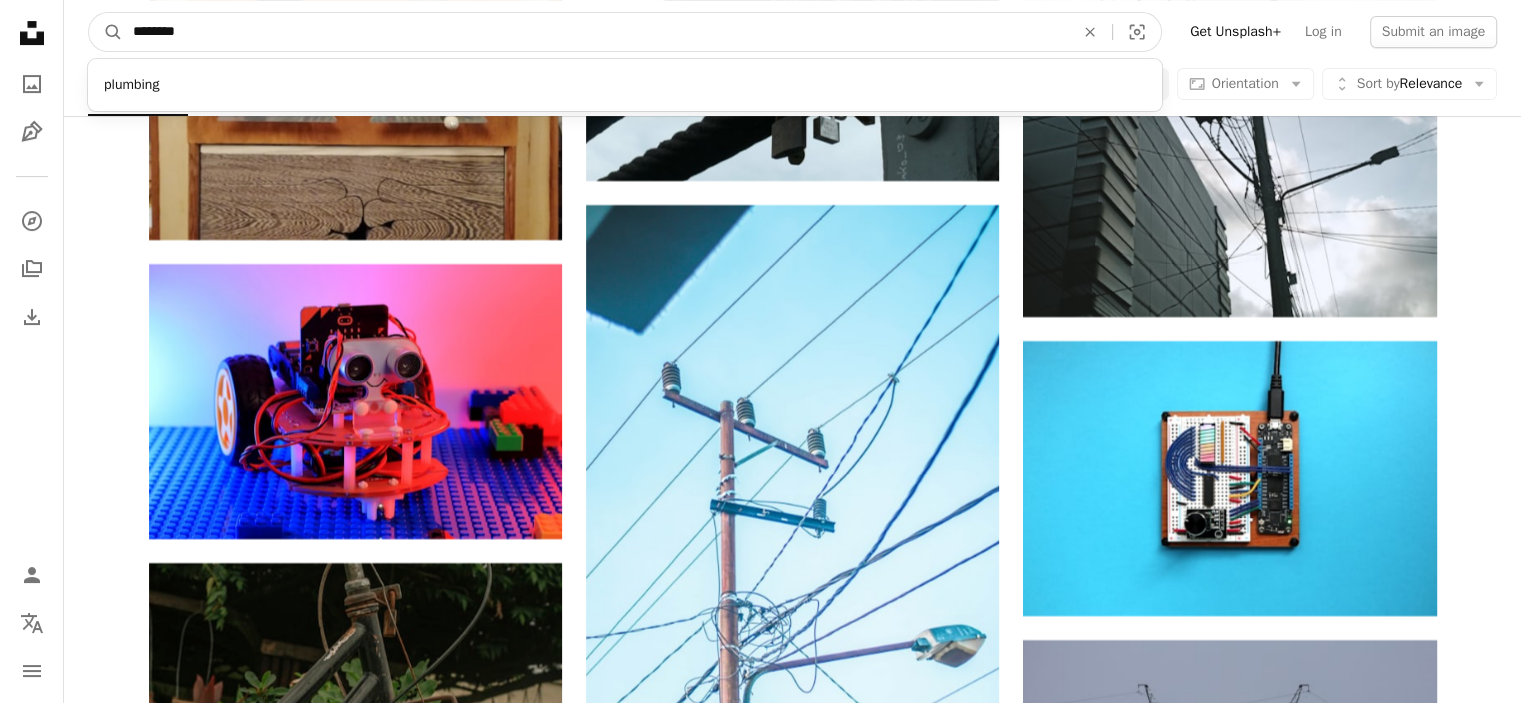 type on "********" 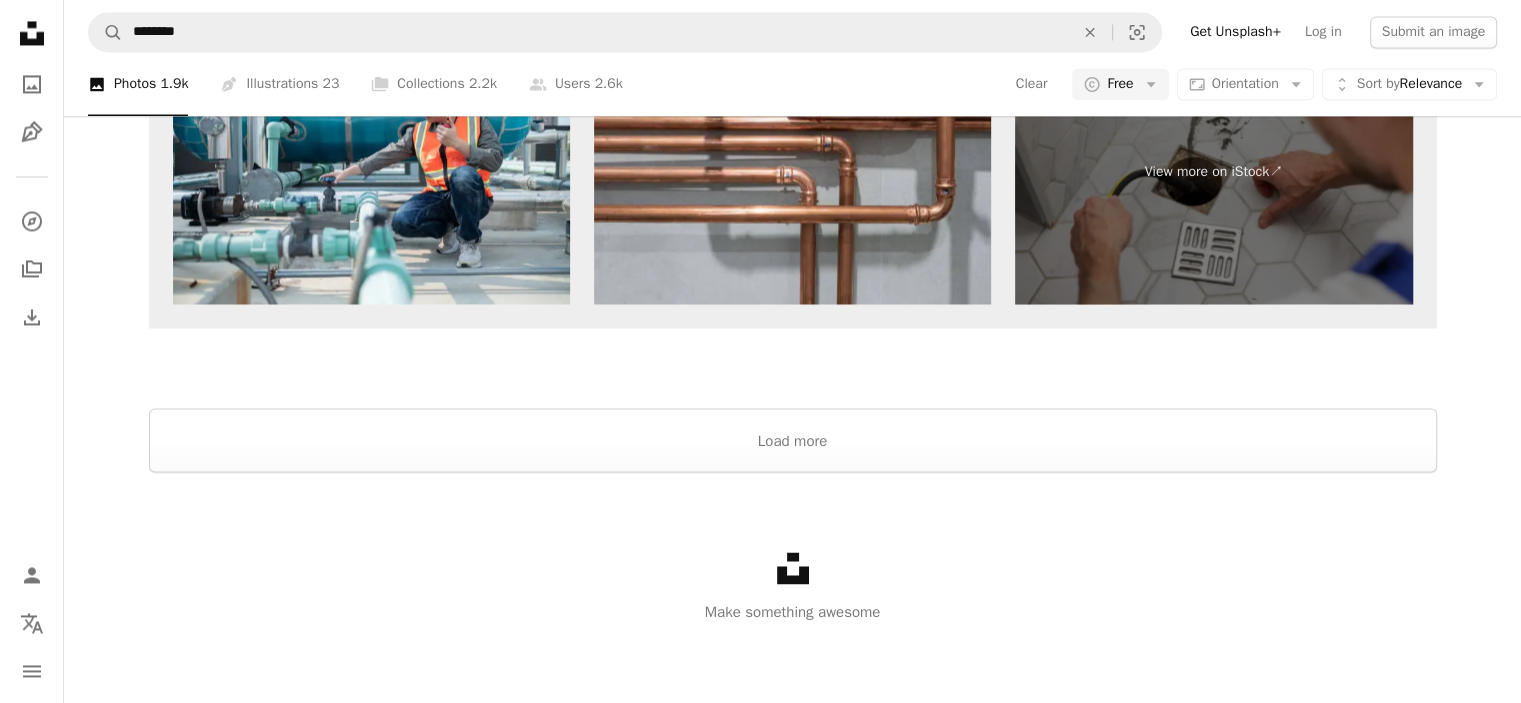 scroll, scrollTop: 800, scrollLeft: 0, axis: vertical 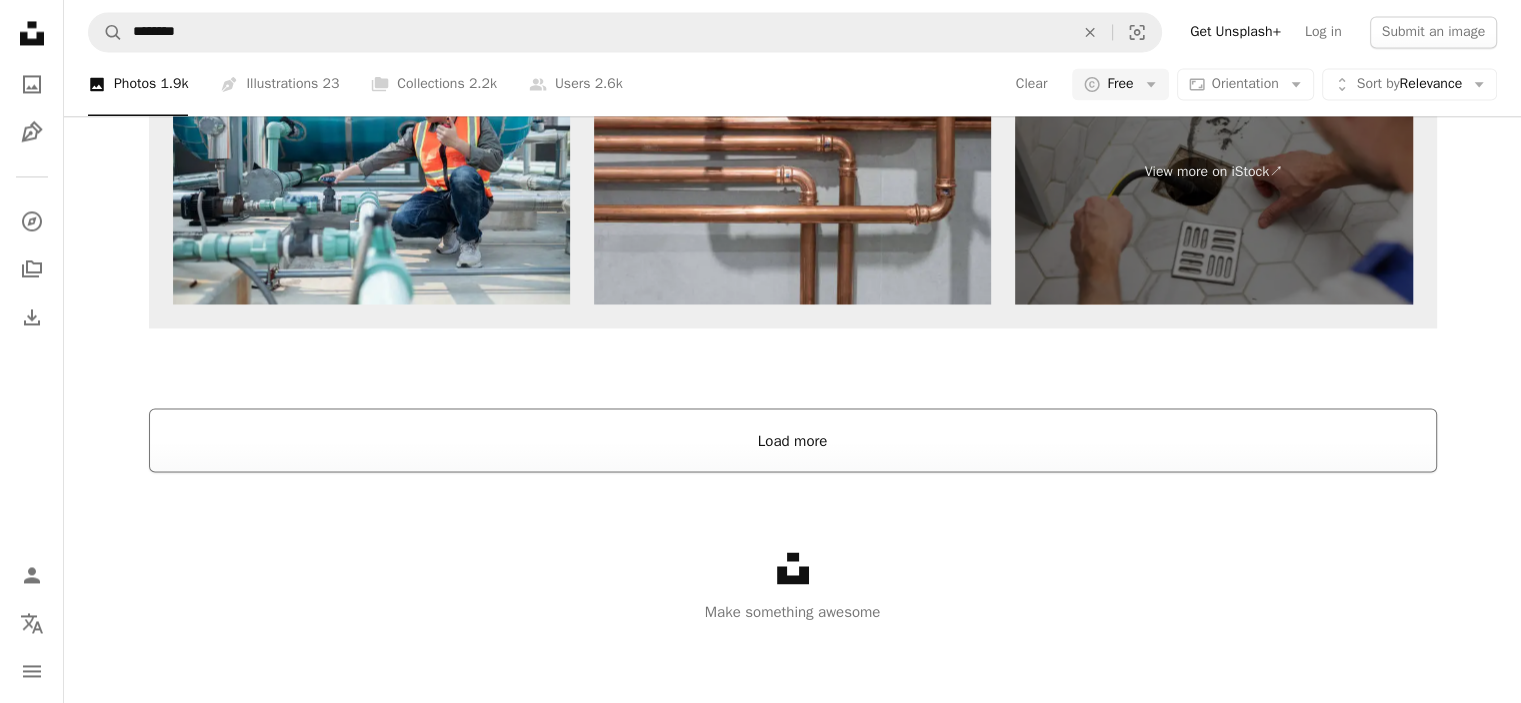 click on "Load more" at bounding box center (793, 440) 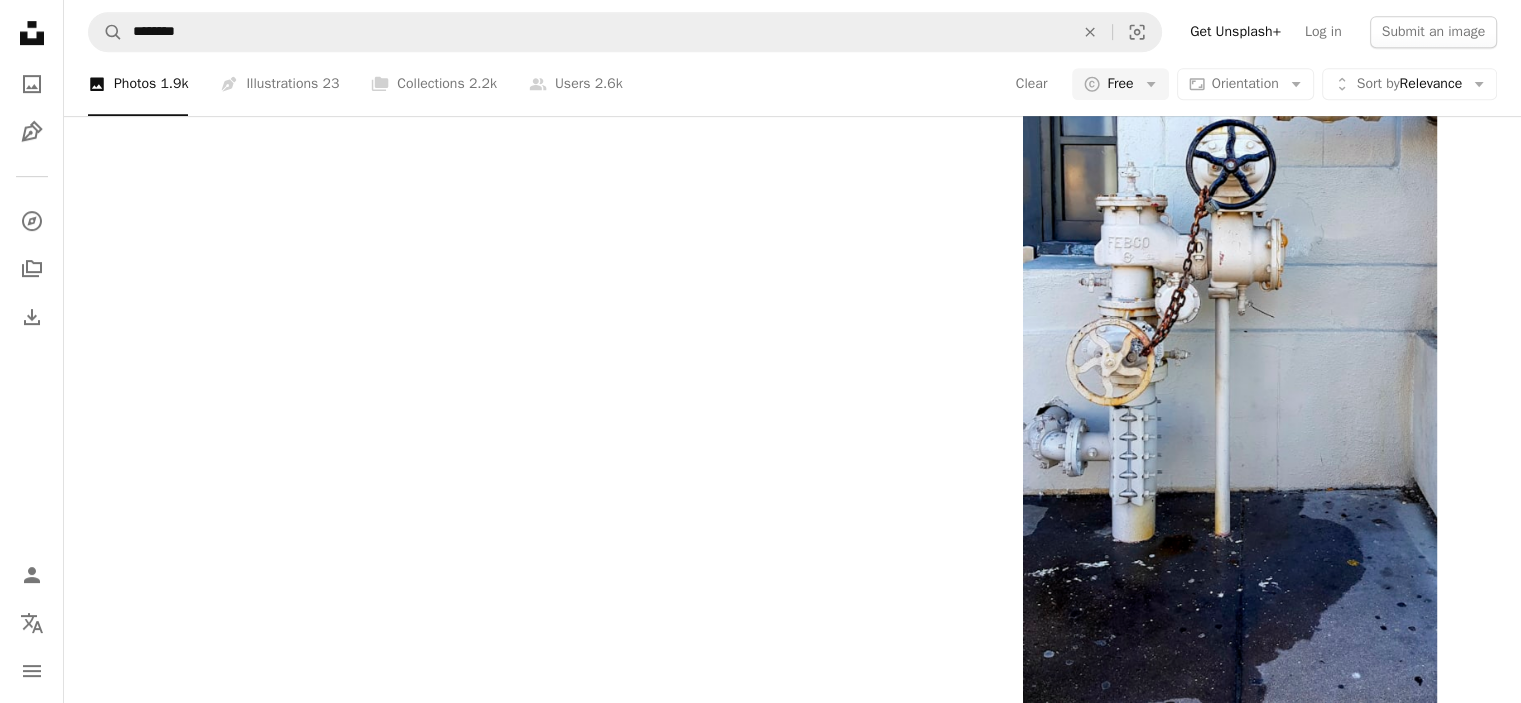 scroll, scrollTop: 3800, scrollLeft: 0, axis: vertical 